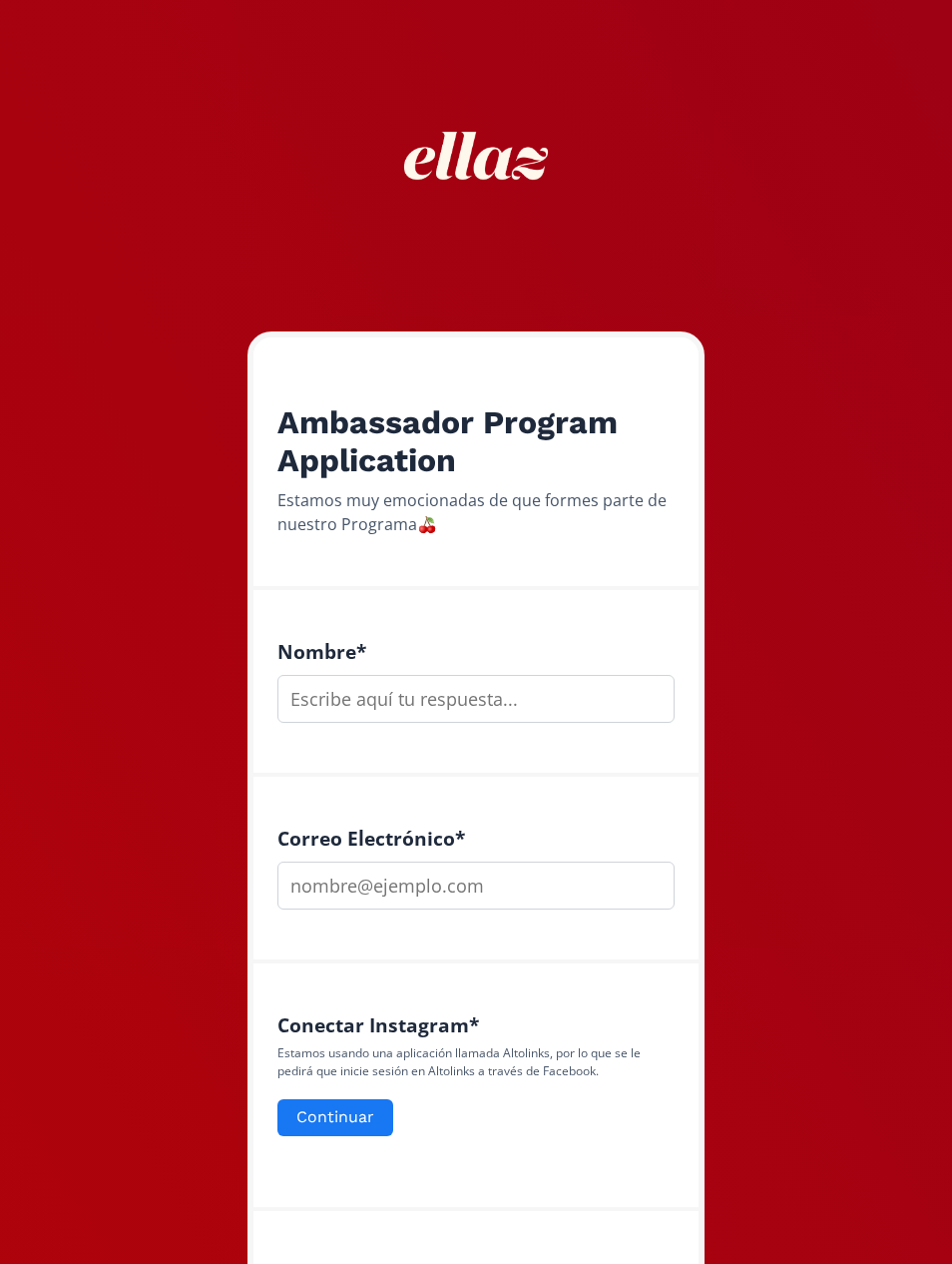 scroll, scrollTop: 0, scrollLeft: 0, axis: both 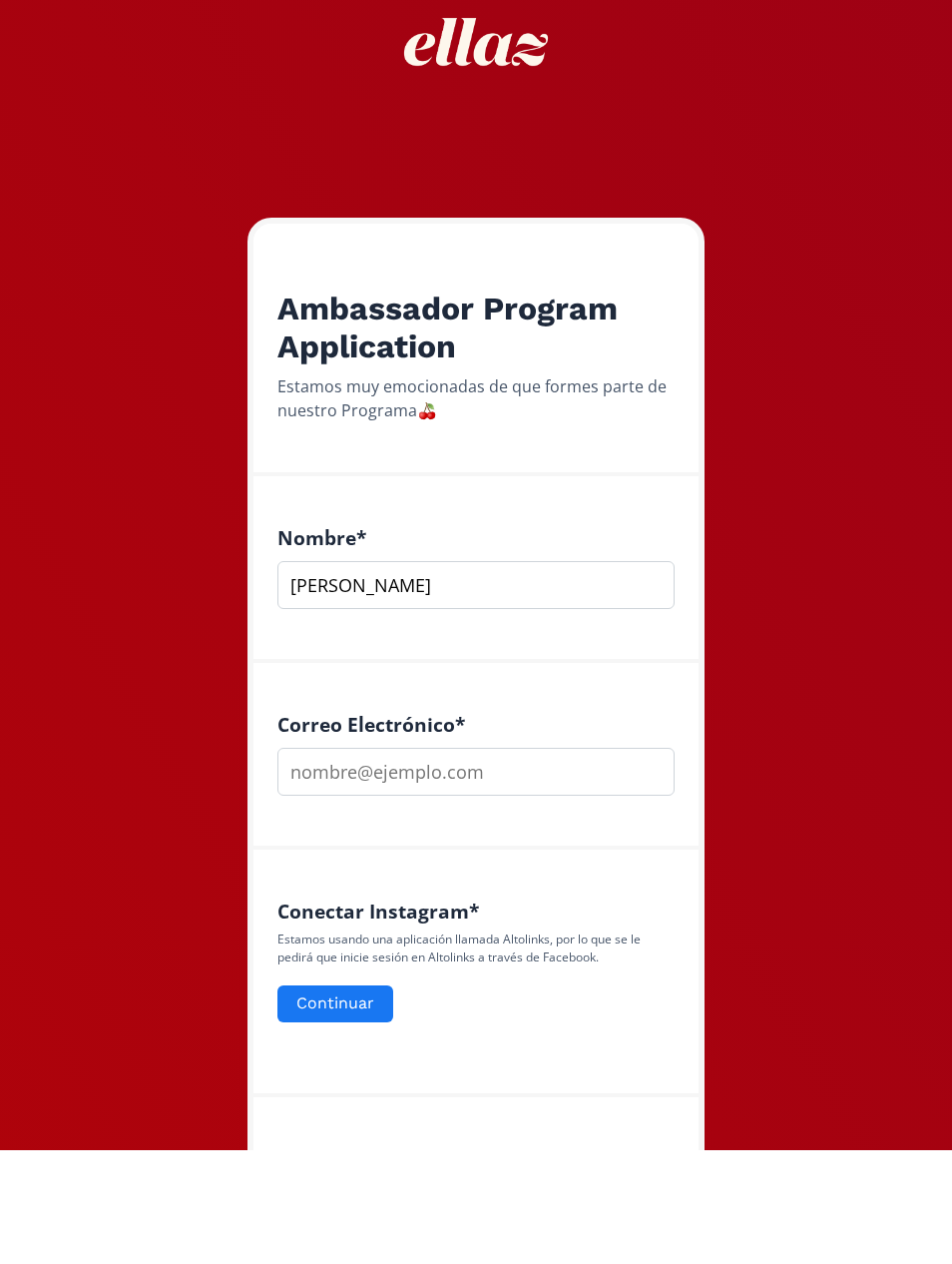 type on "[PERSON_NAME]" 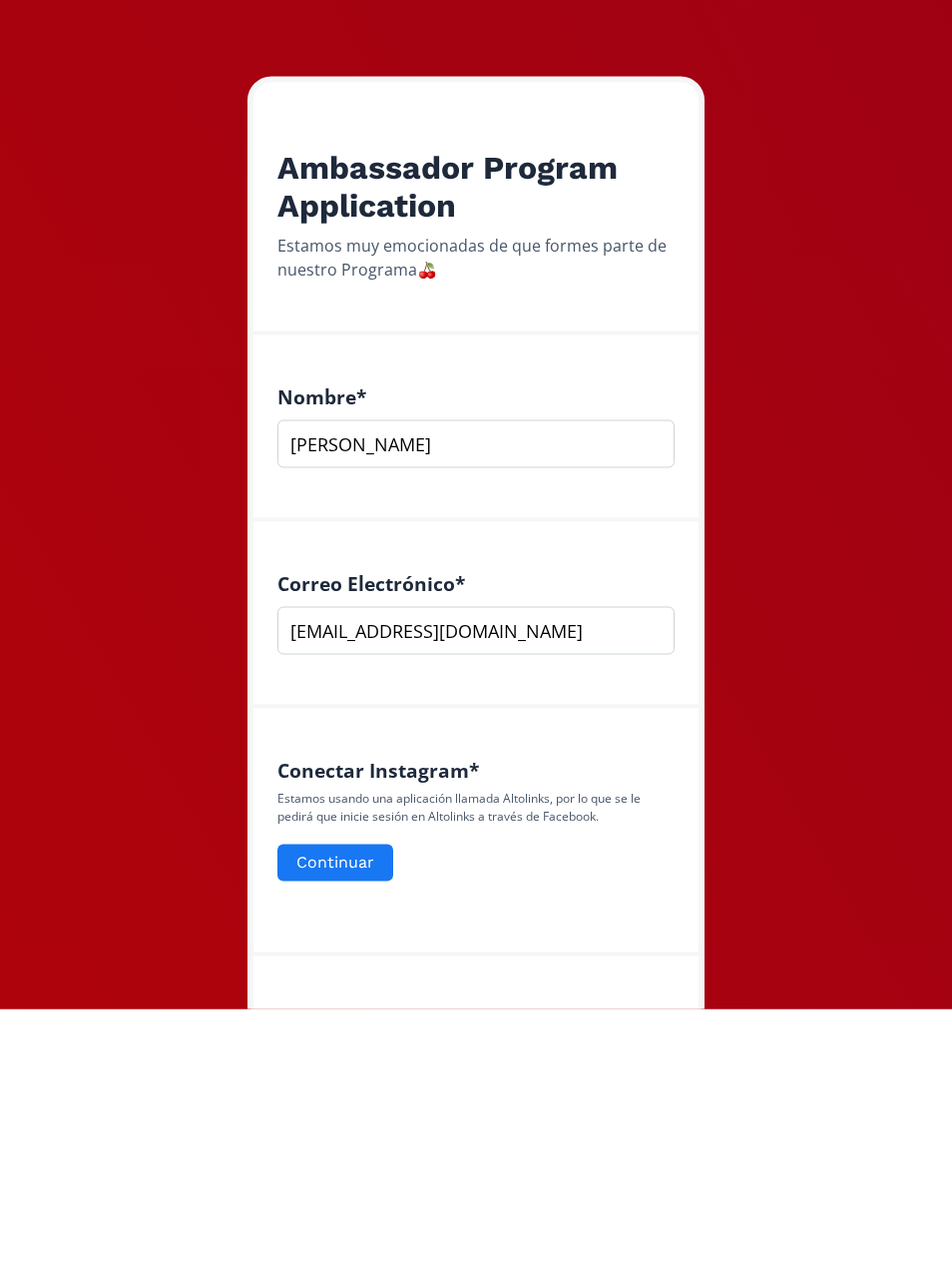 type on "[EMAIL_ADDRESS][DOMAIN_NAME]" 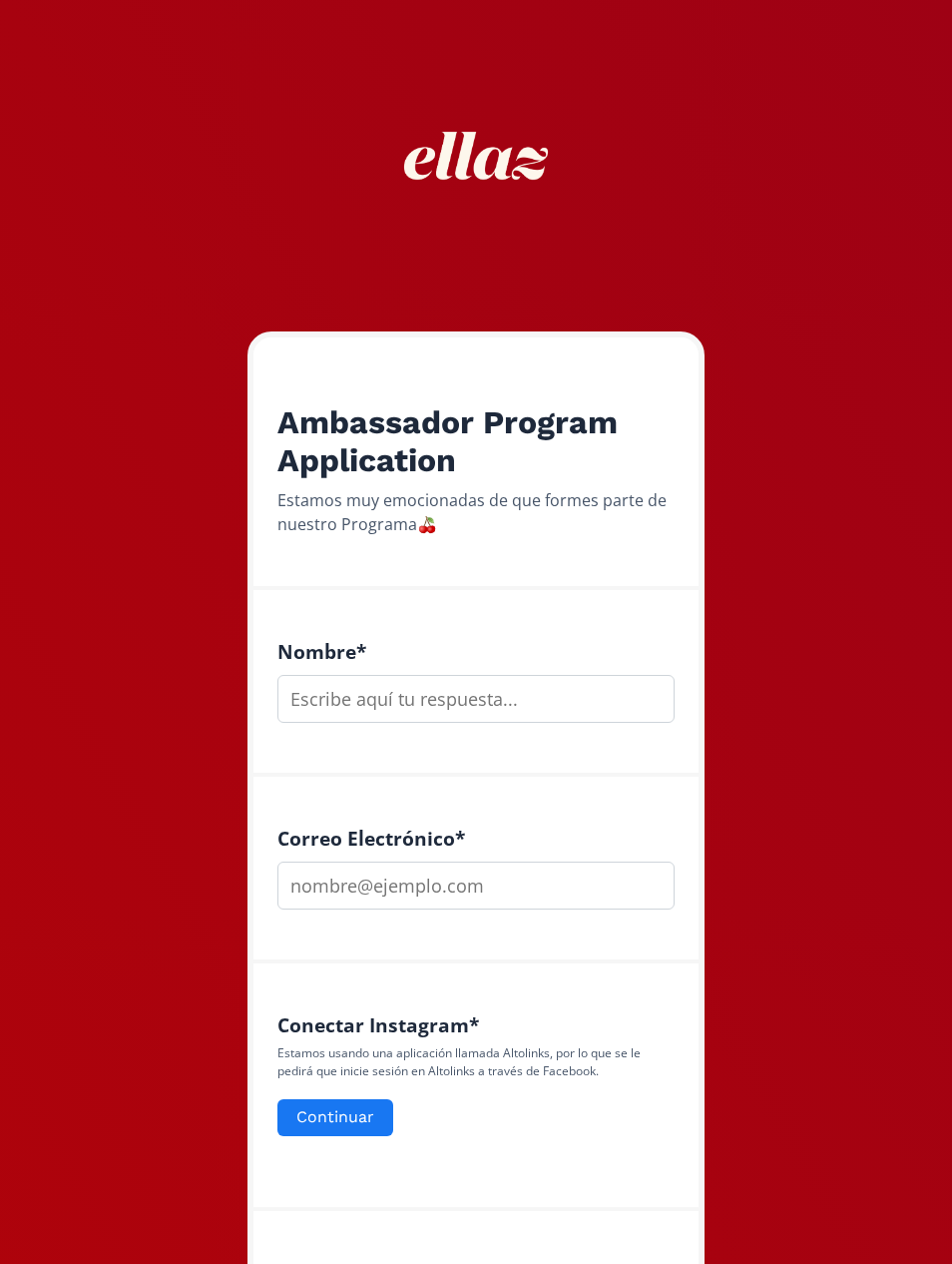scroll, scrollTop: 0, scrollLeft: 0, axis: both 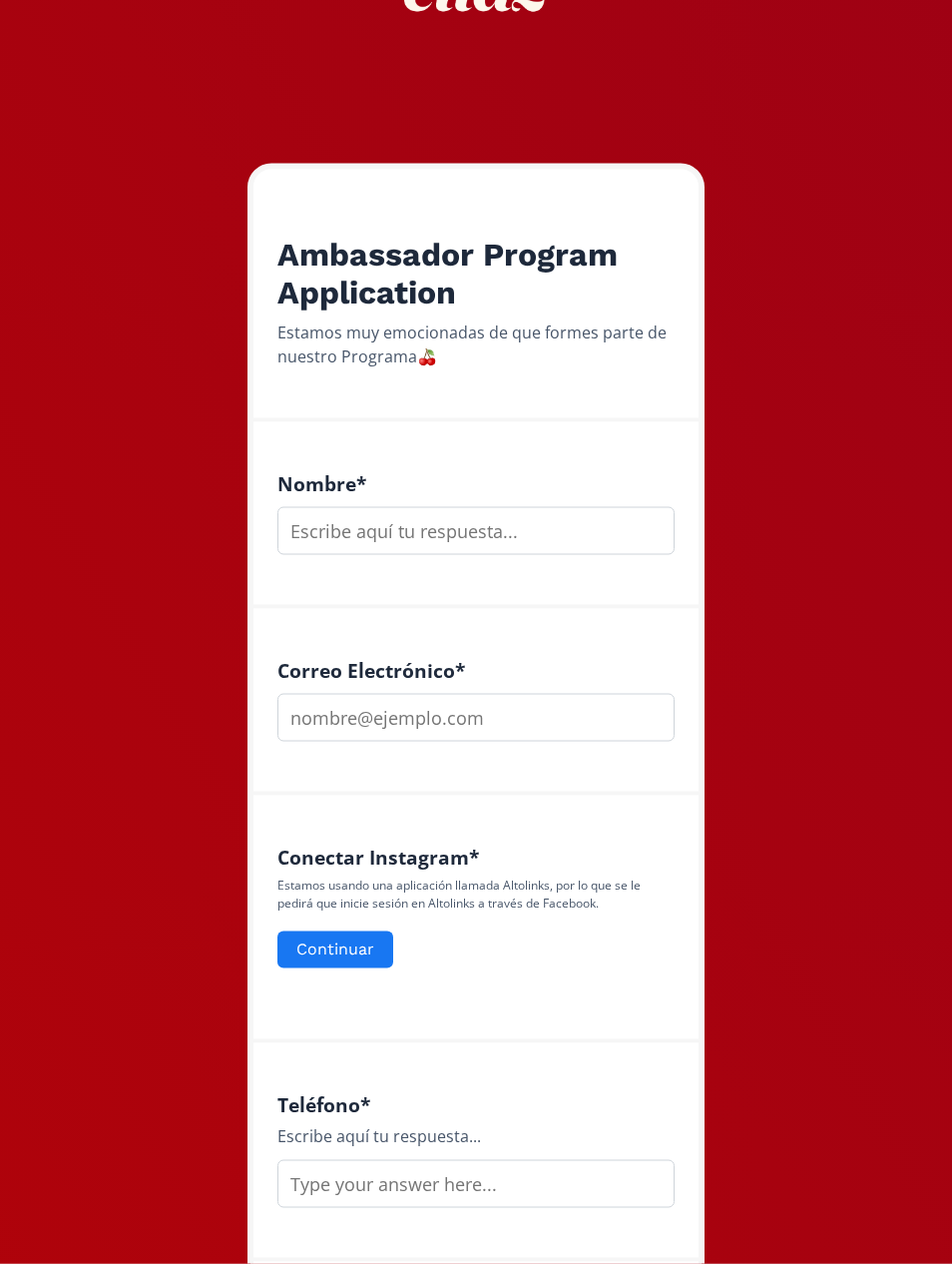 click at bounding box center [476, 531] 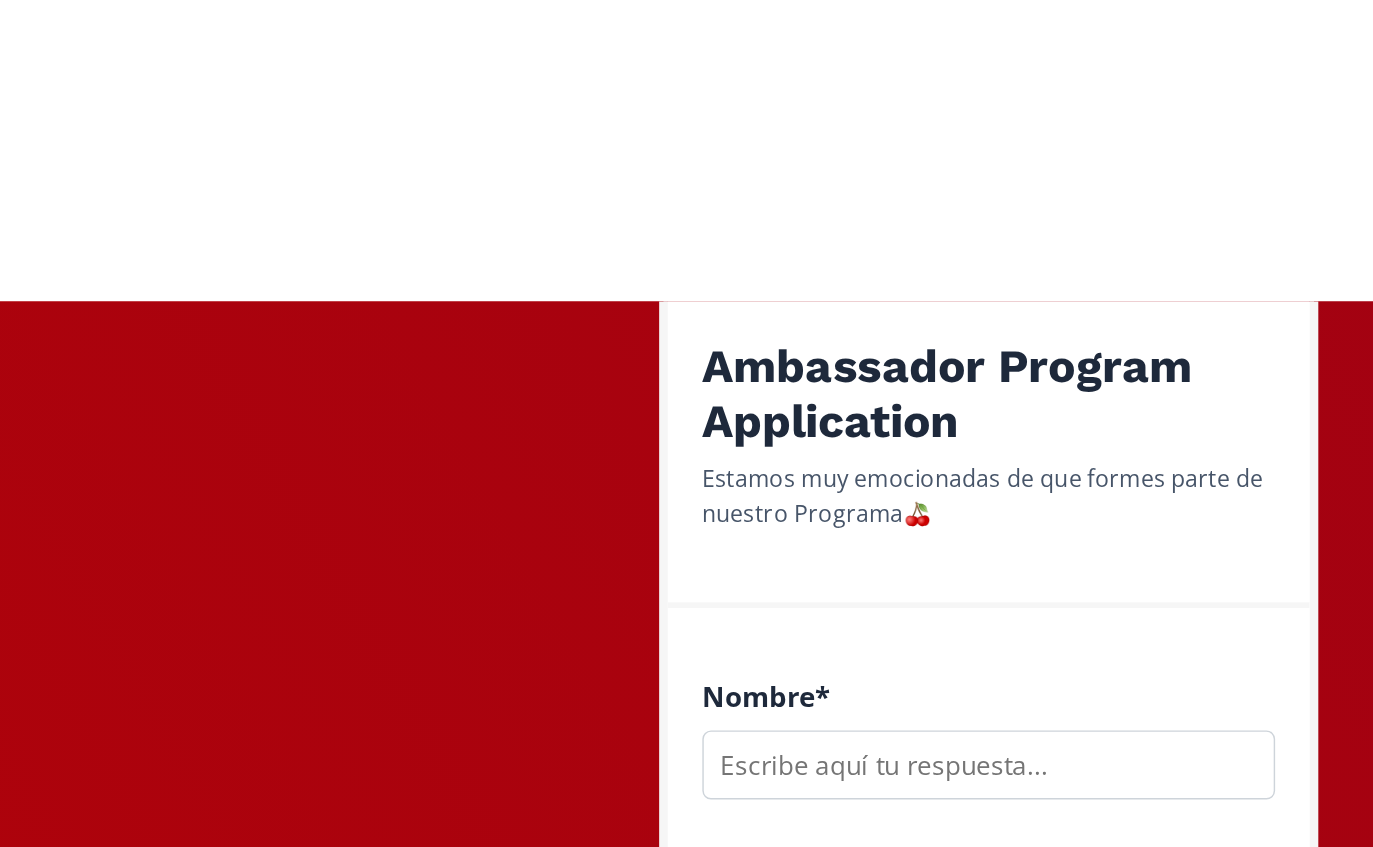 scroll, scrollTop: 168, scrollLeft: 0, axis: vertical 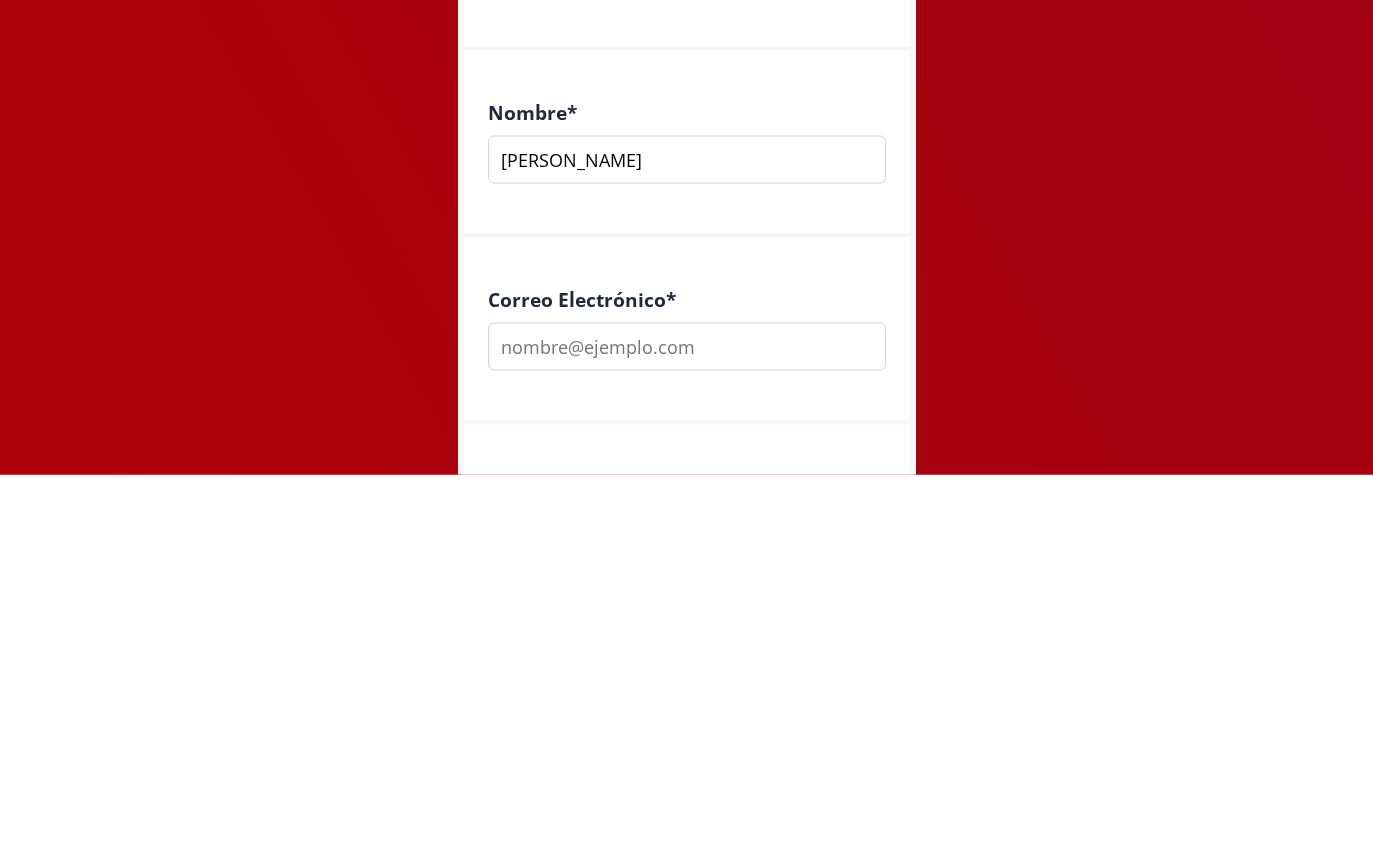 type on "[PERSON_NAME]" 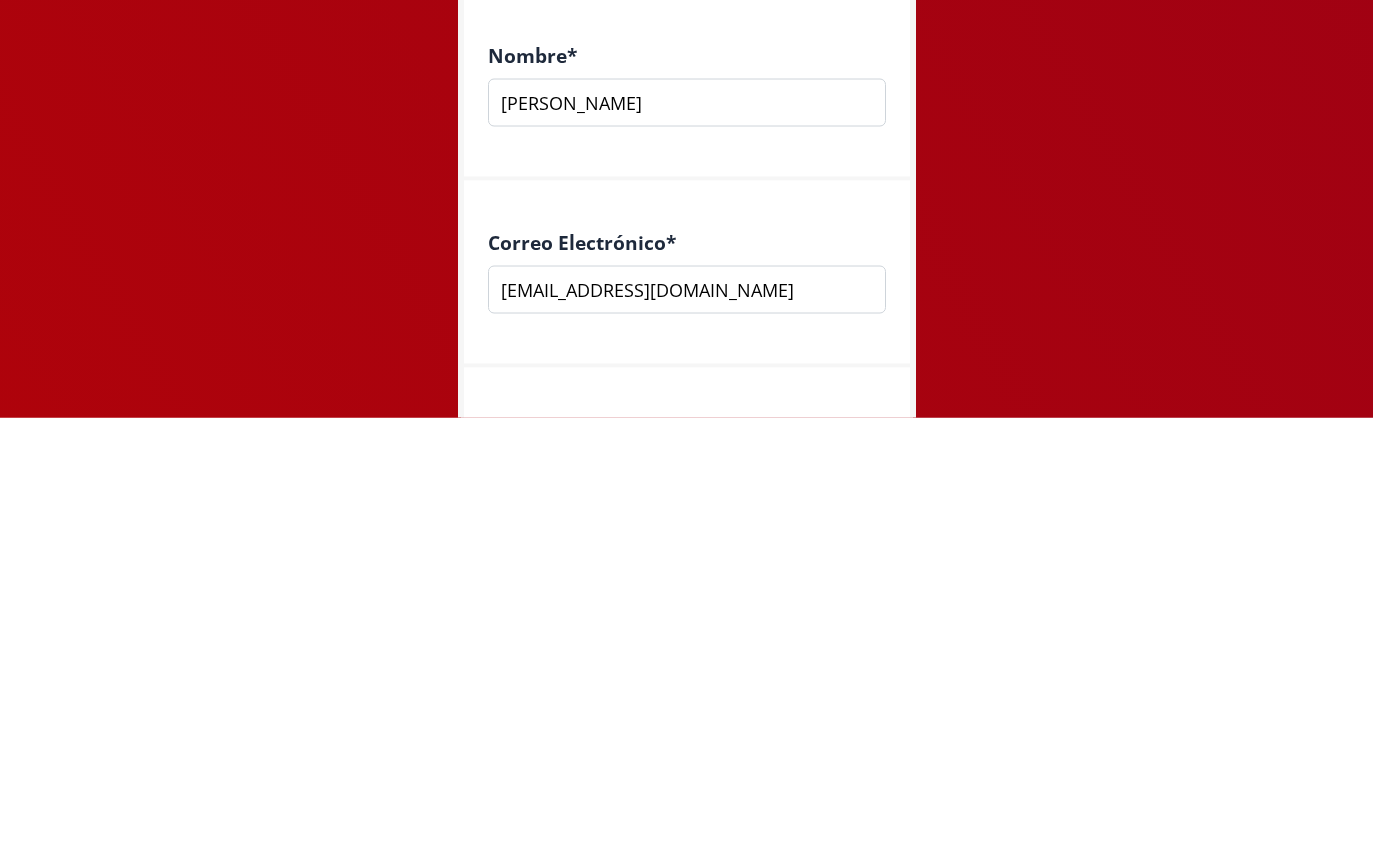 scroll, scrollTop: 211, scrollLeft: 0, axis: vertical 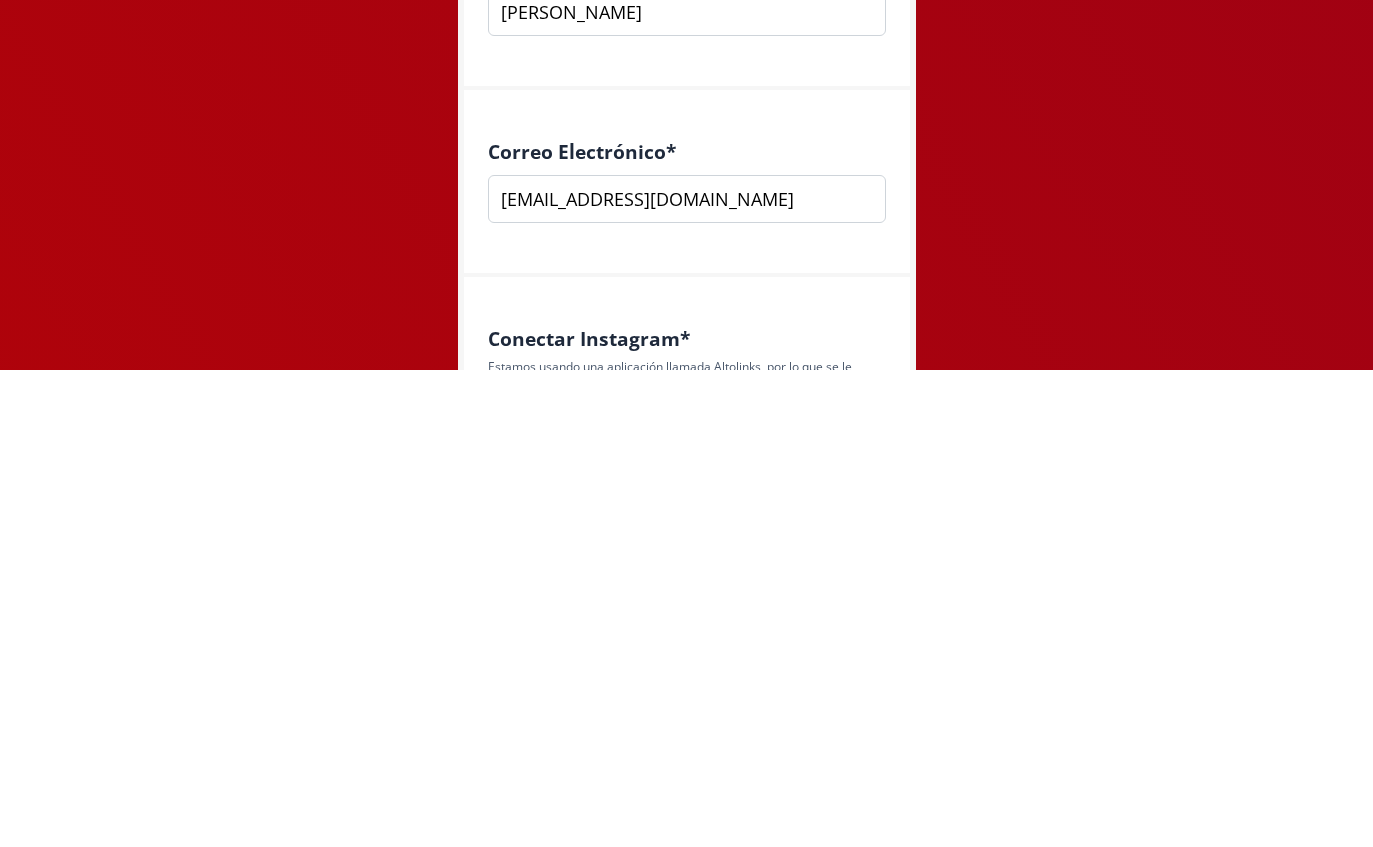 type on "[EMAIL_ADDRESS][DOMAIN_NAME]" 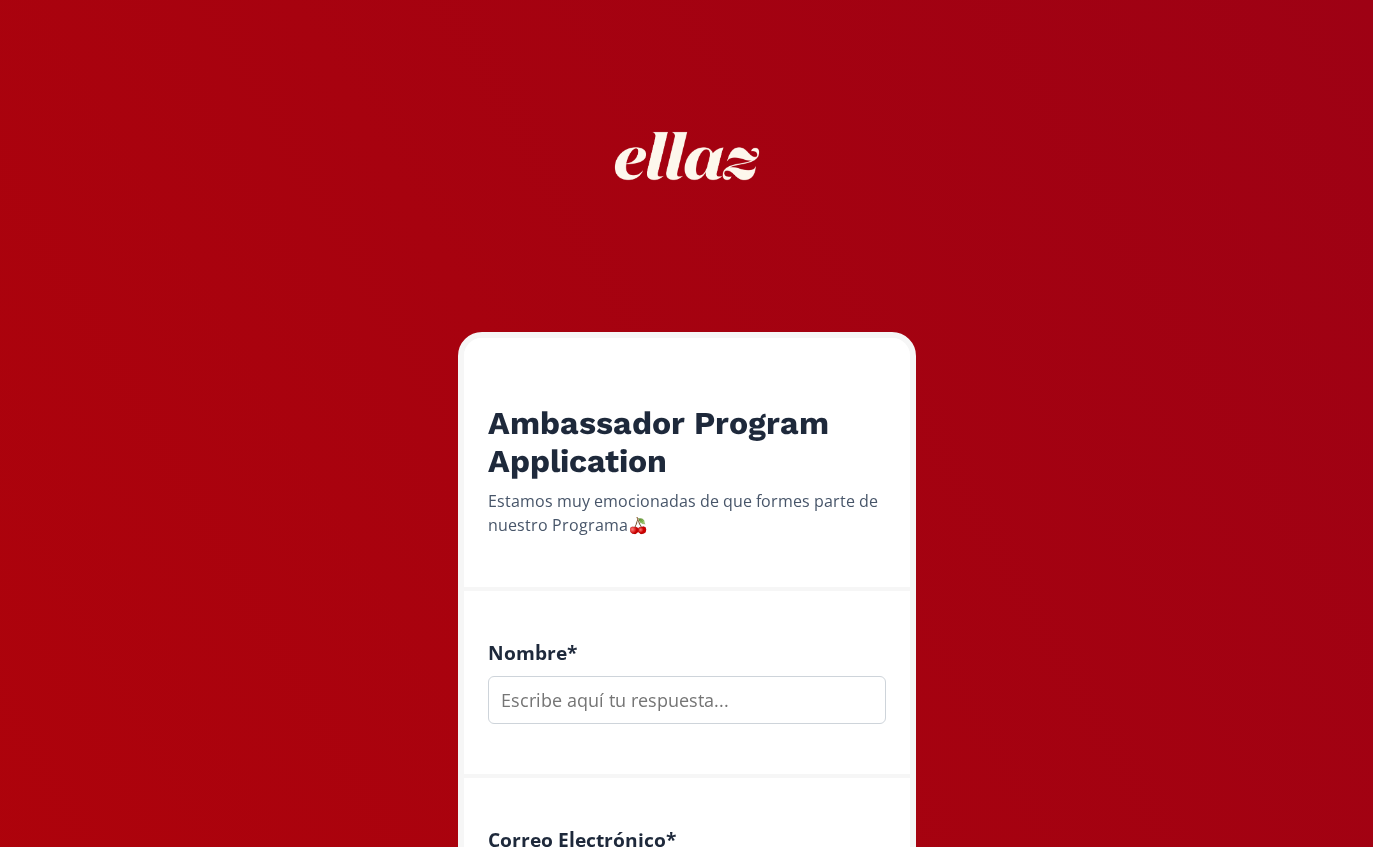 scroll, scrollTop: 0, scrollLeft: 0, axis: both 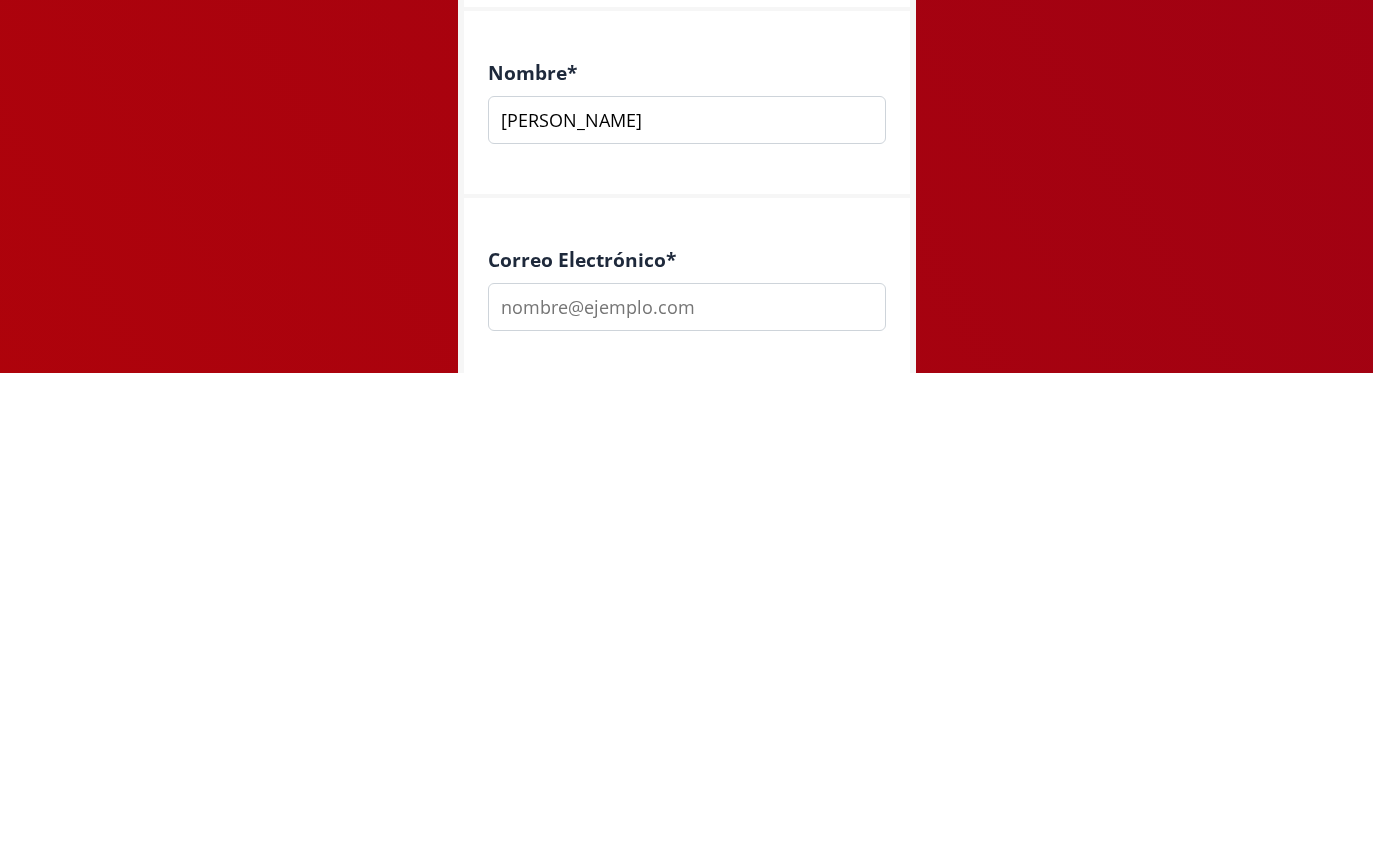 type on "[PERSON_NAME]" 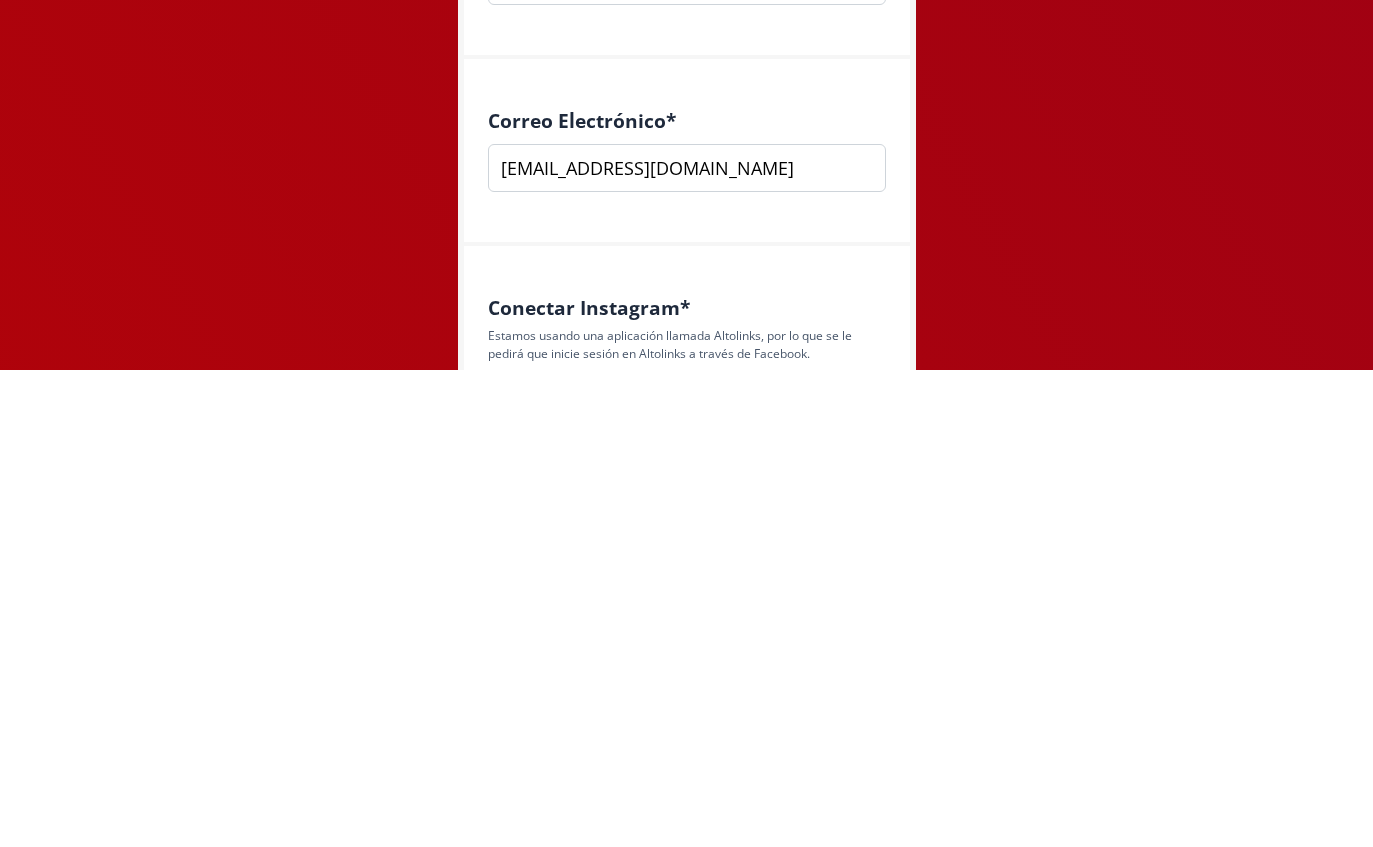 type on "[EMAIL_ADDRESS][DOMAIN_NAME]" 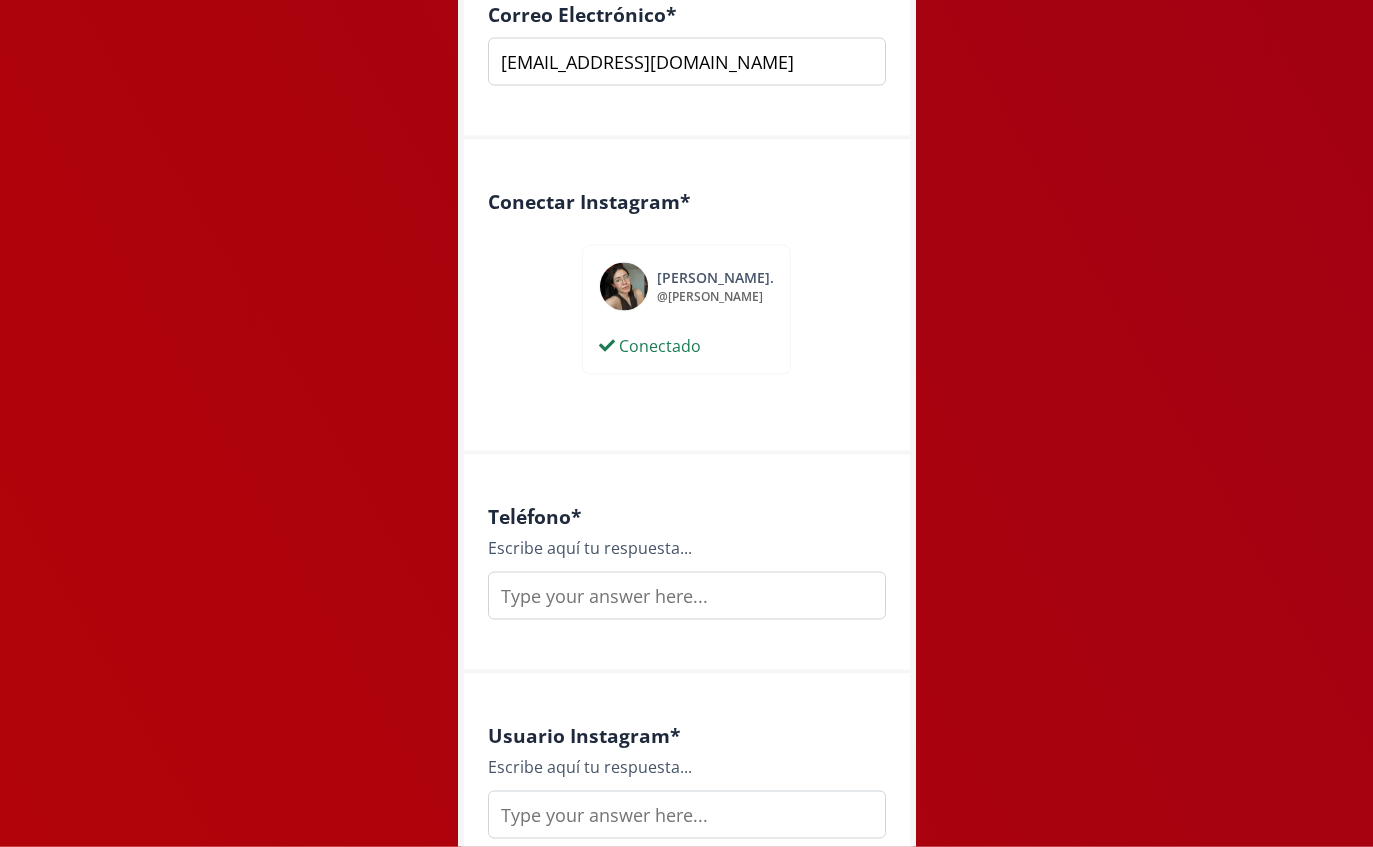 scroll, scrollTop: 874, scrollLeft: 0, axis: vertical 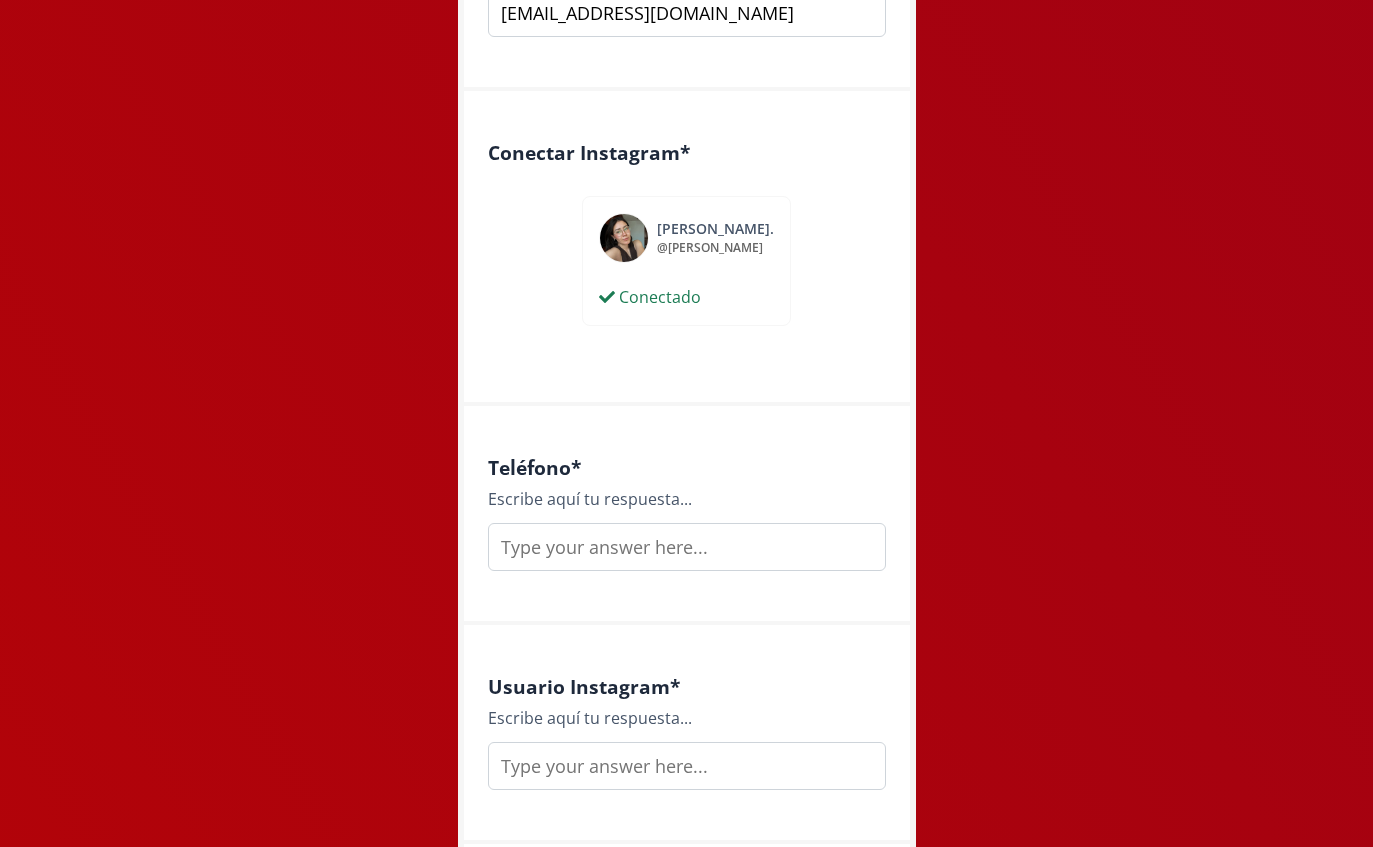 click at bounding box center [687, 547] 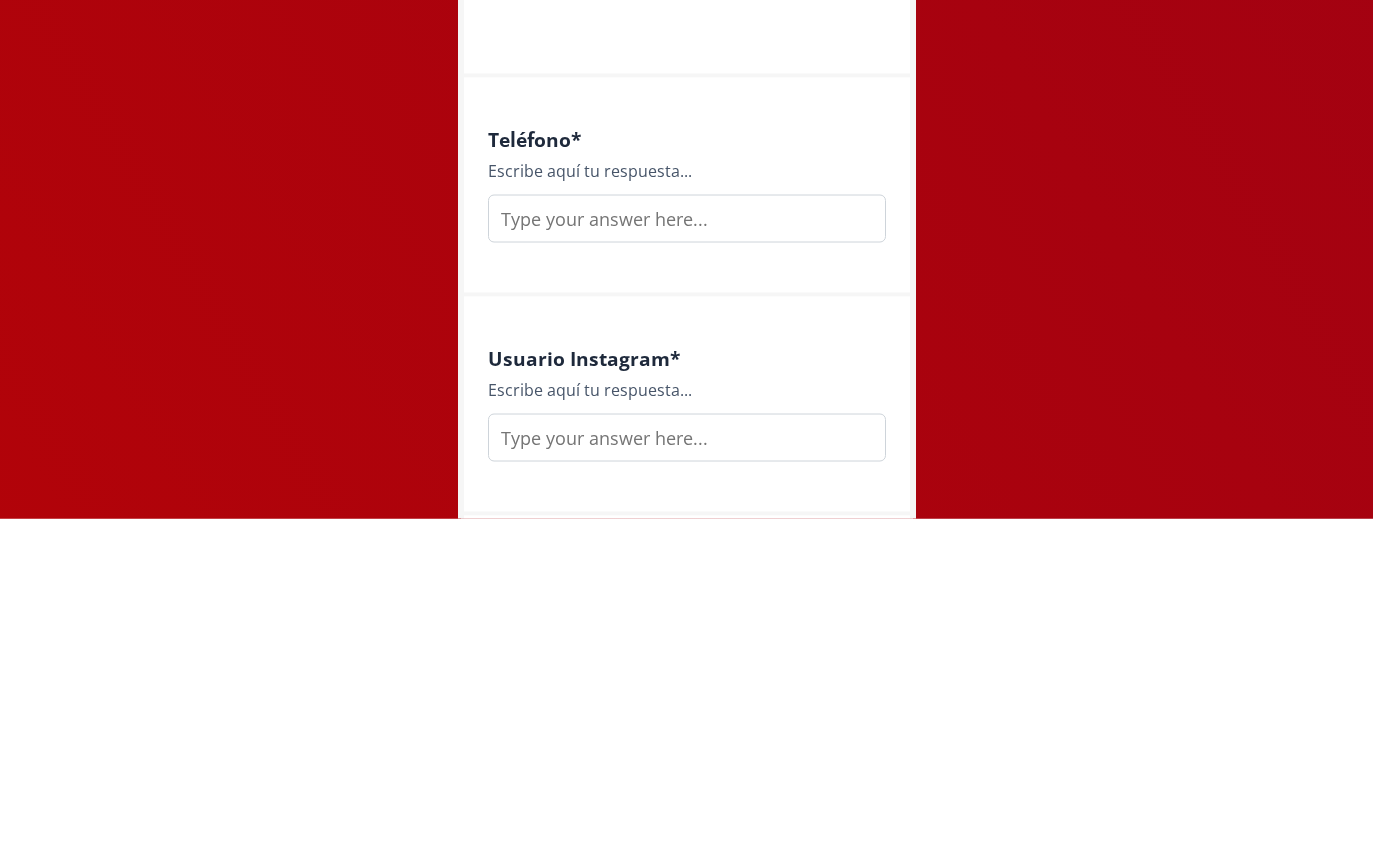 type on "3331908871" 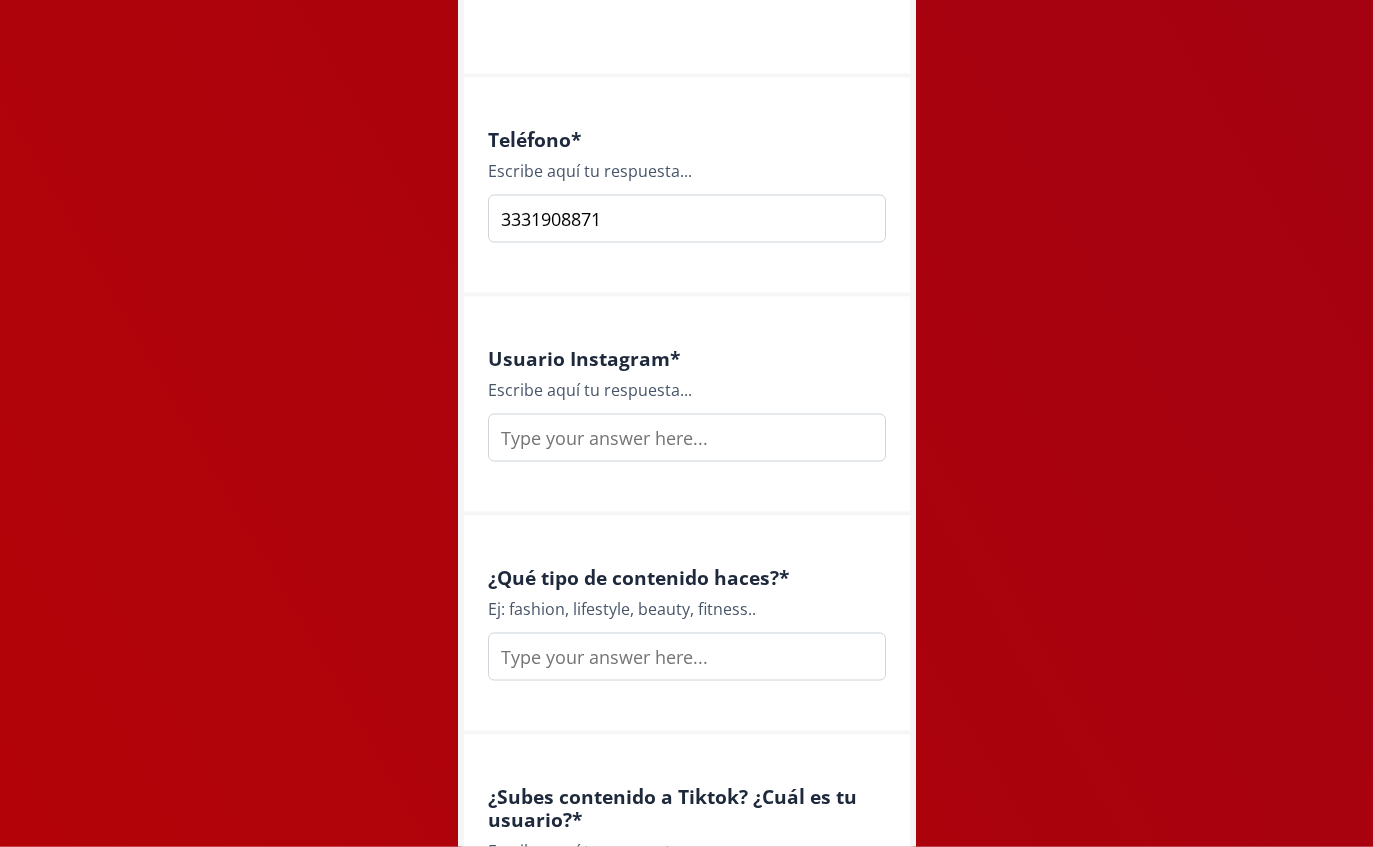 click at bounding box center (687, 438) 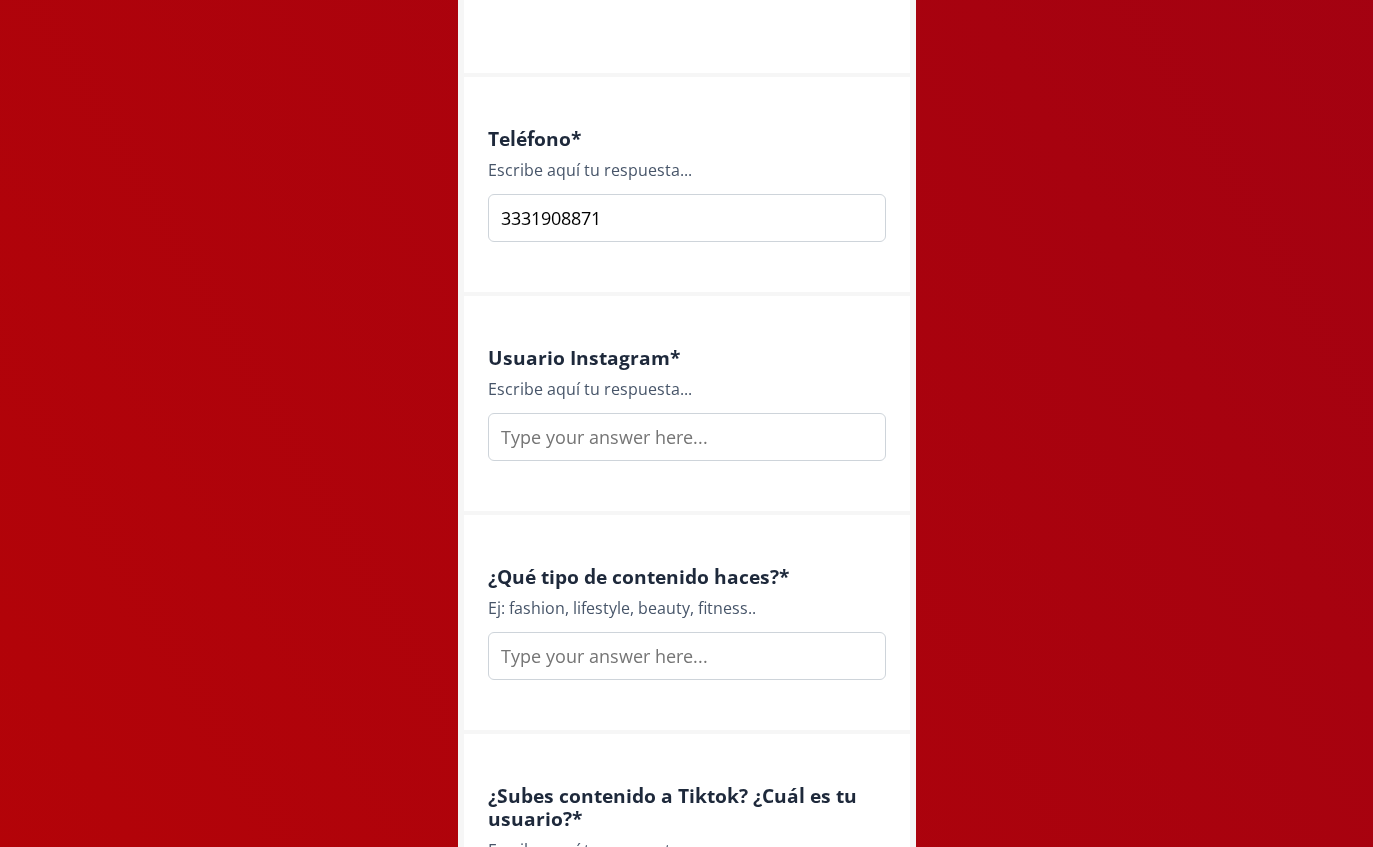 scroll, scrollTop: 1202, scrollLeft: 0, axis: vertical 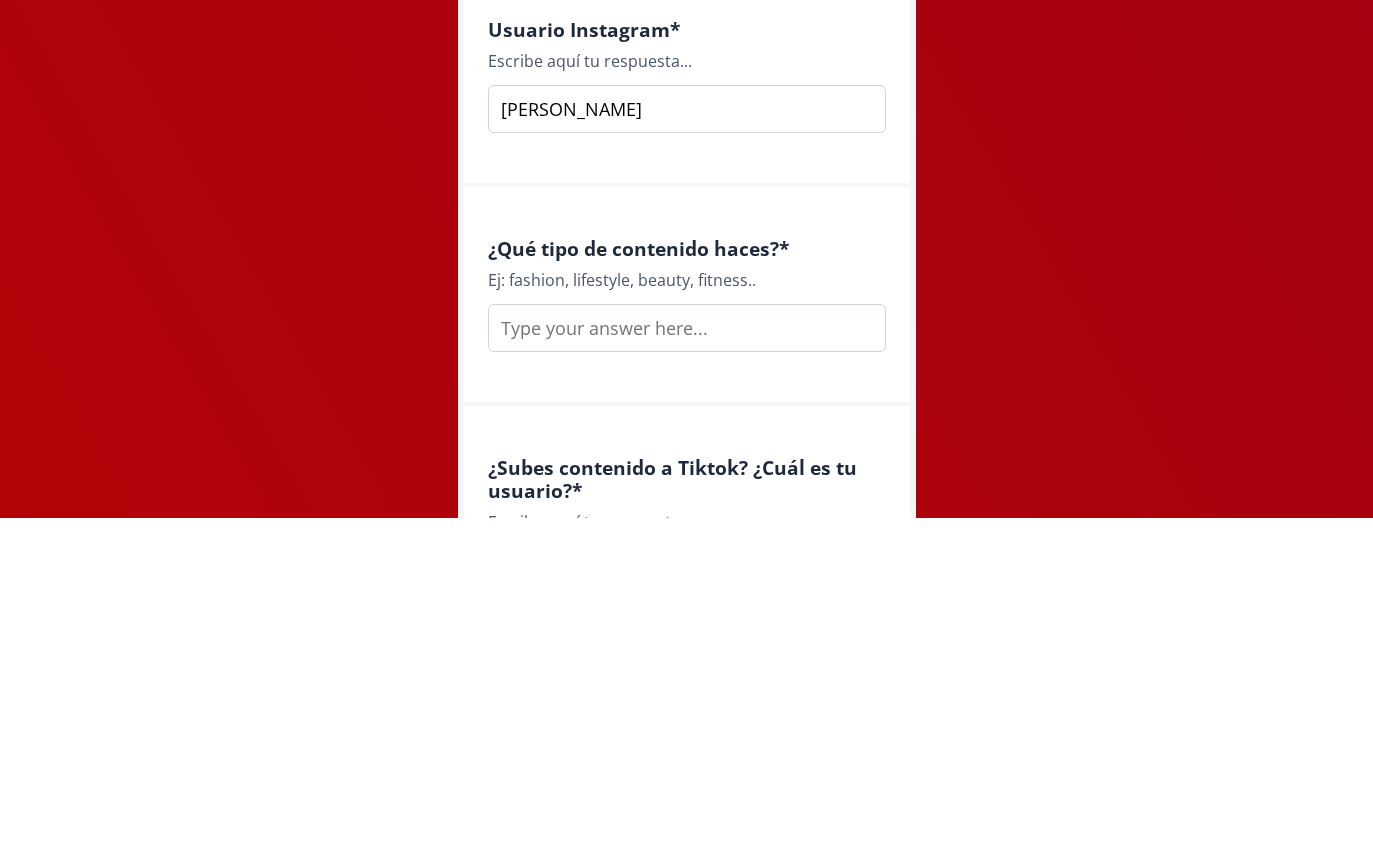 type on "Helenaborromeo" 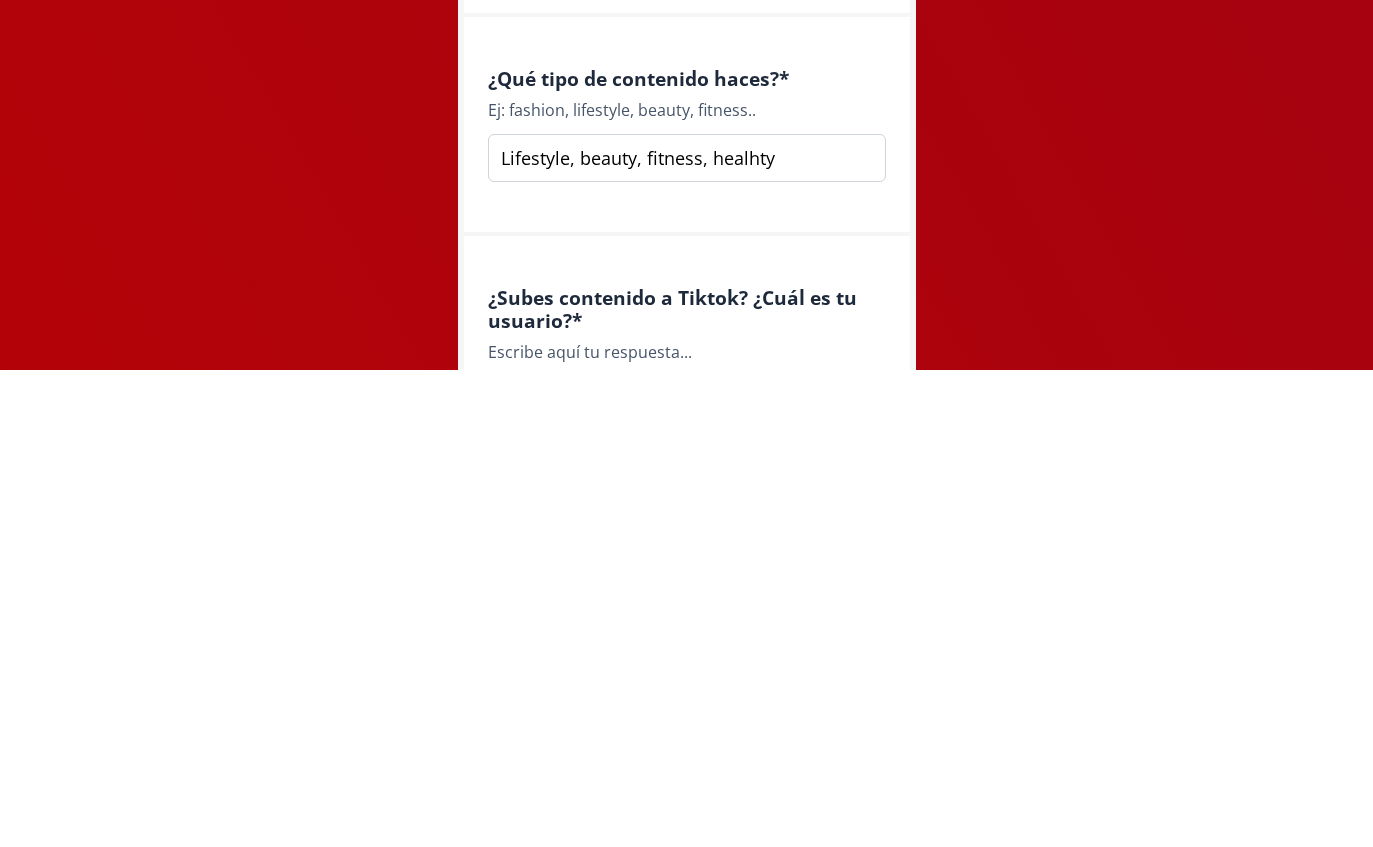 scroll, scrollTop: 1281, scrollLeft: 0, axis: vertical 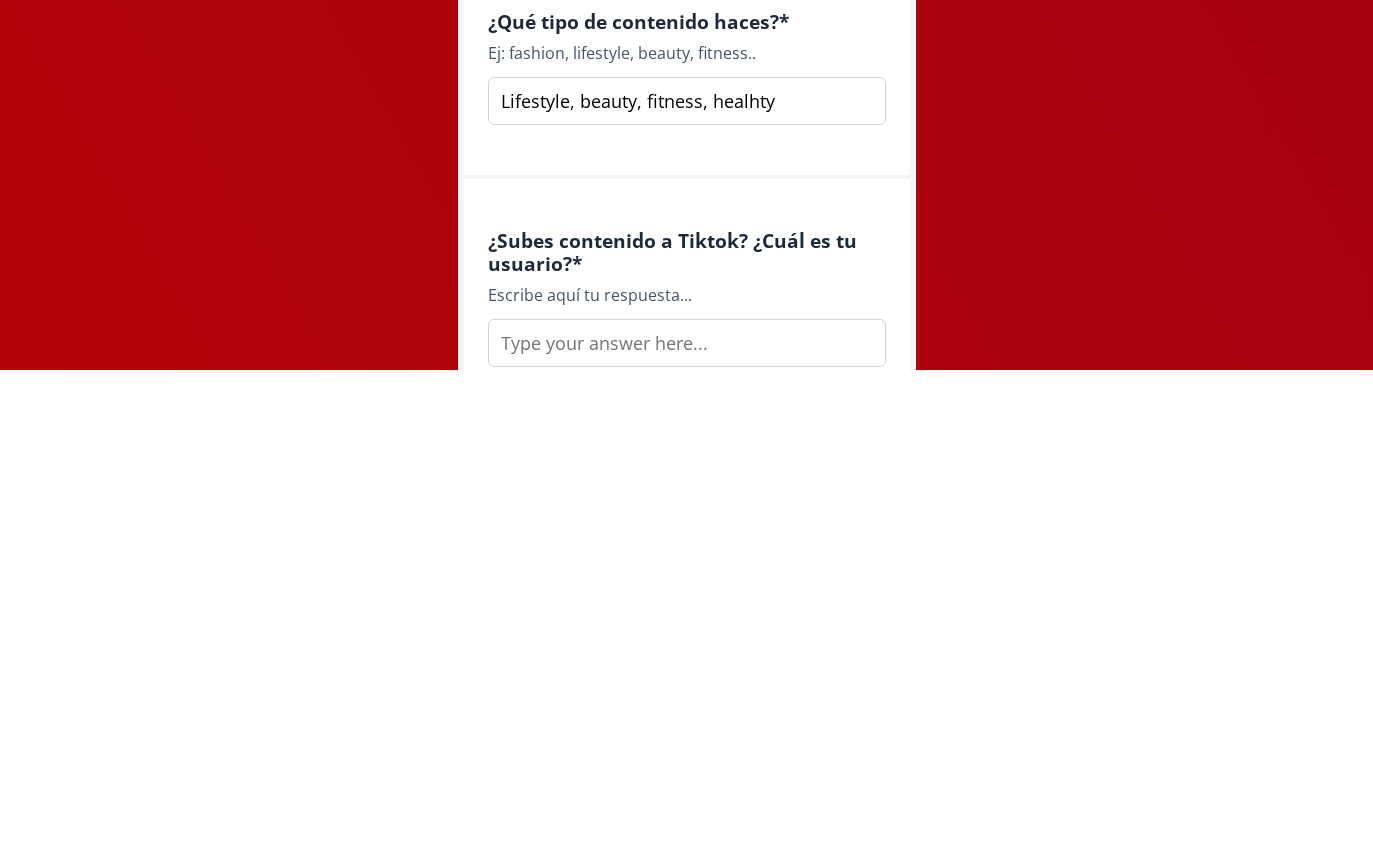 click at bounding box center (687, 820) 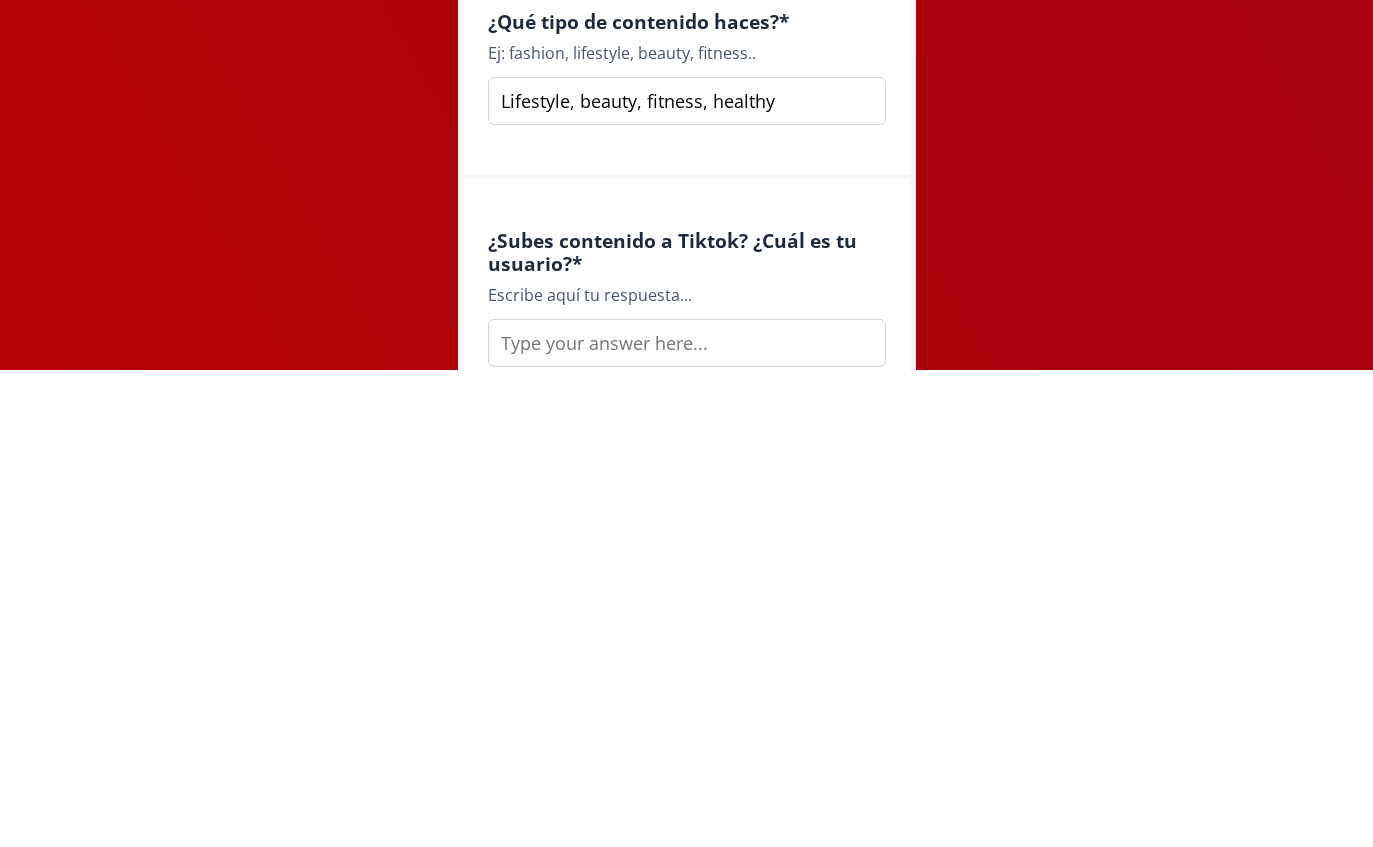 type on "Lifestyle, beauty, fitness, healthy" 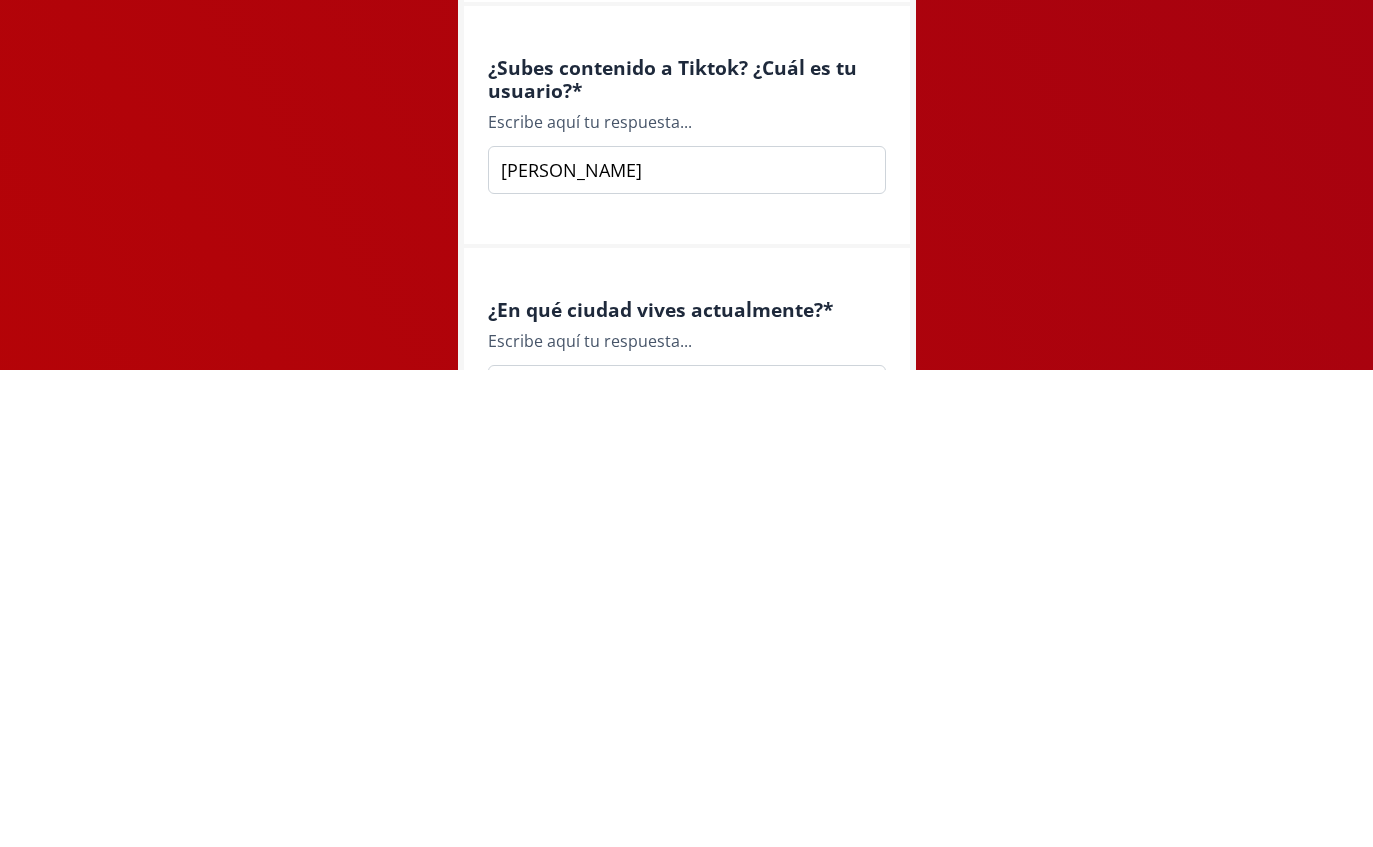 scroll, scrollTop: 1523, scrollLeft: 0, axis: vertical 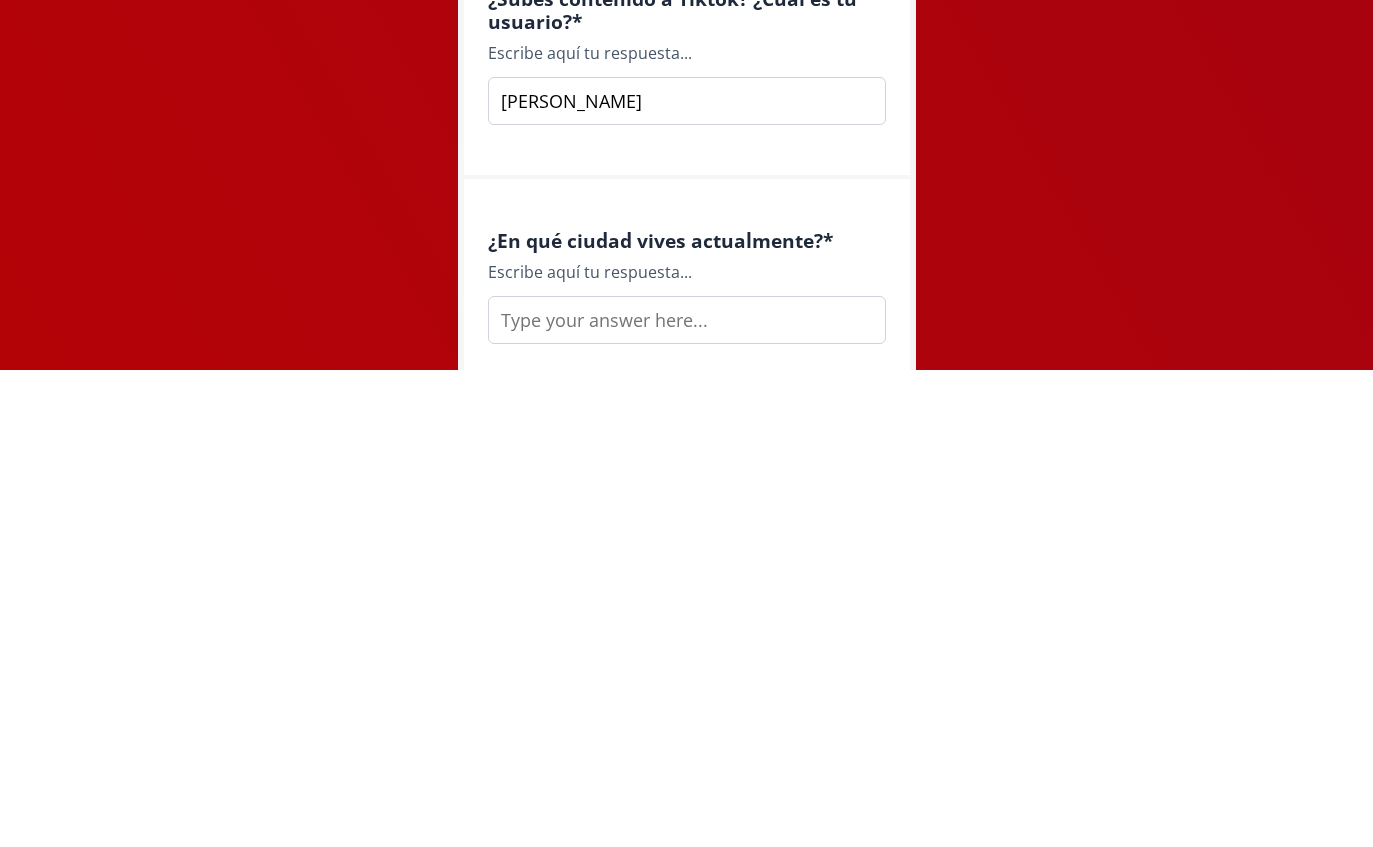 type on "Helenaborromeo" 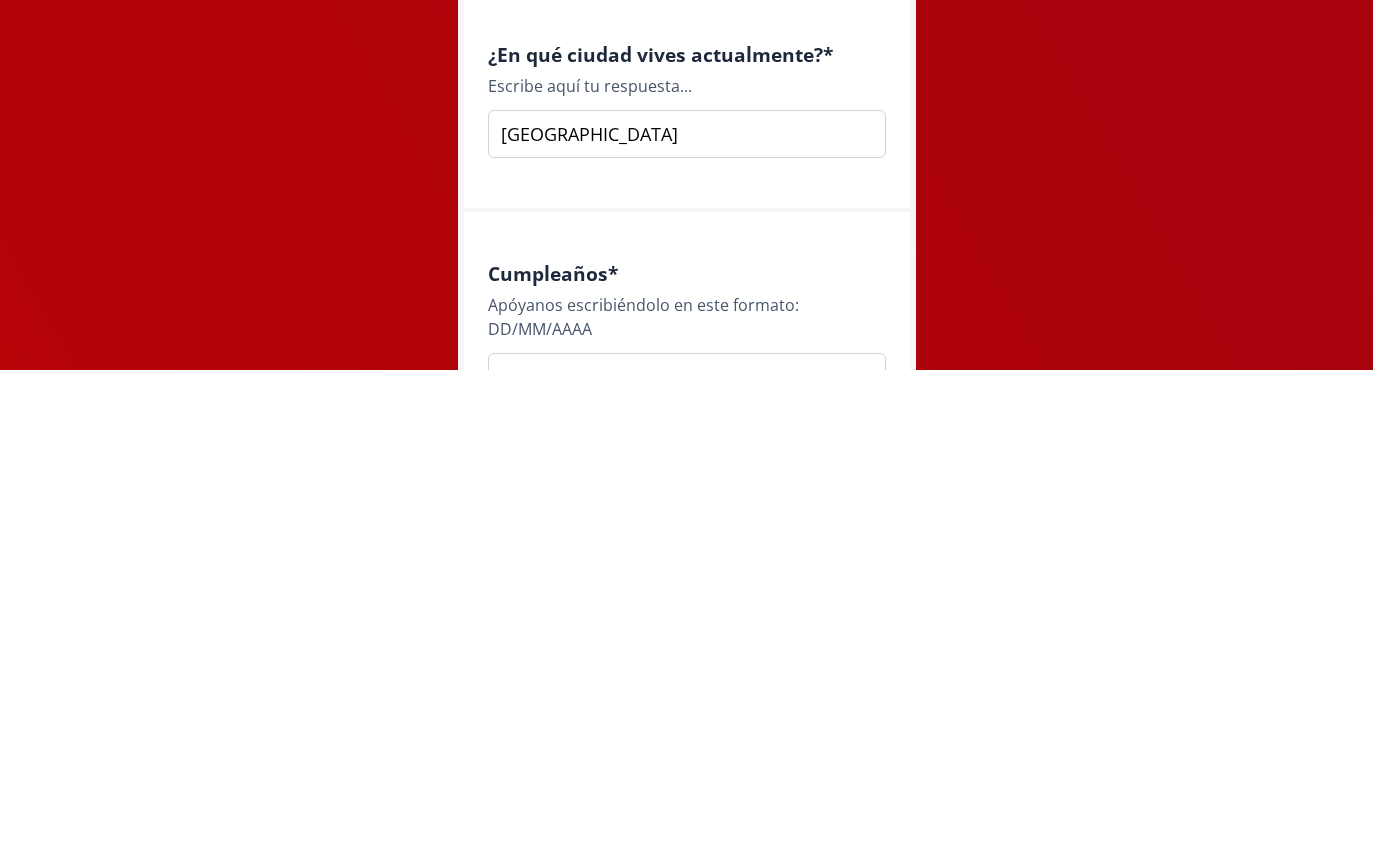 scroll, scrollTop: 1784, scrollLeft: 0, axis: vertical 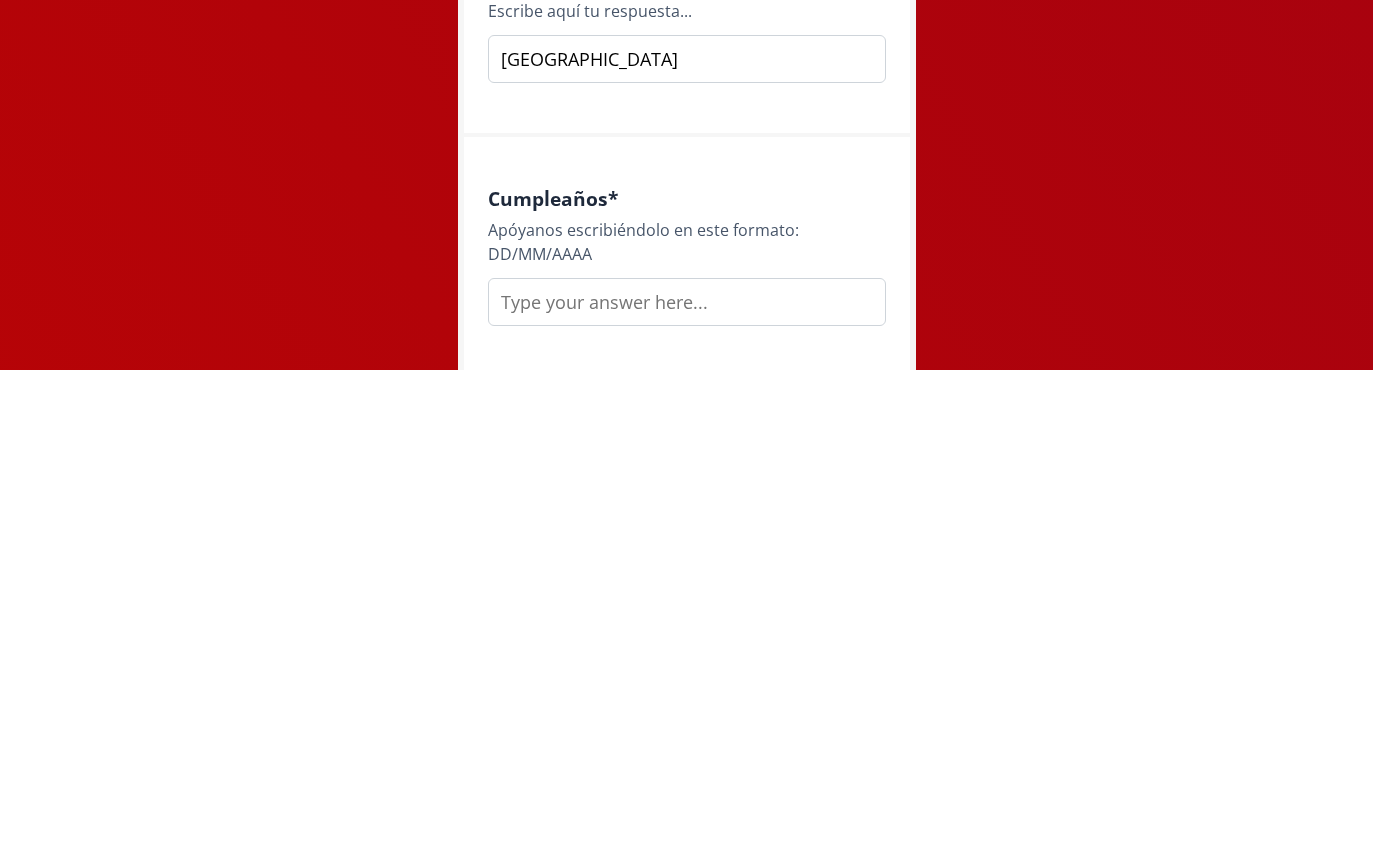 type on "Guadalajara" 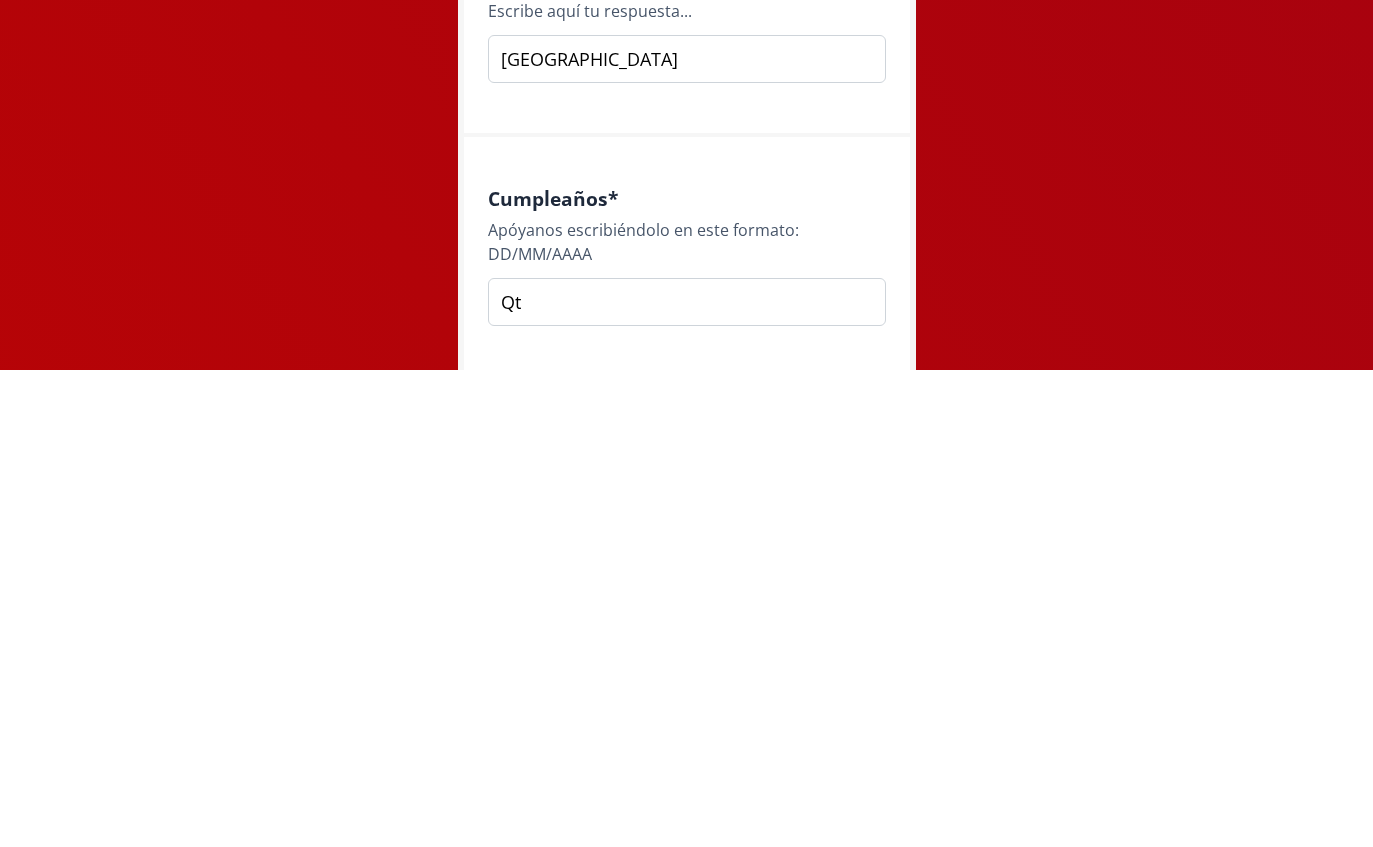 type on "Q" 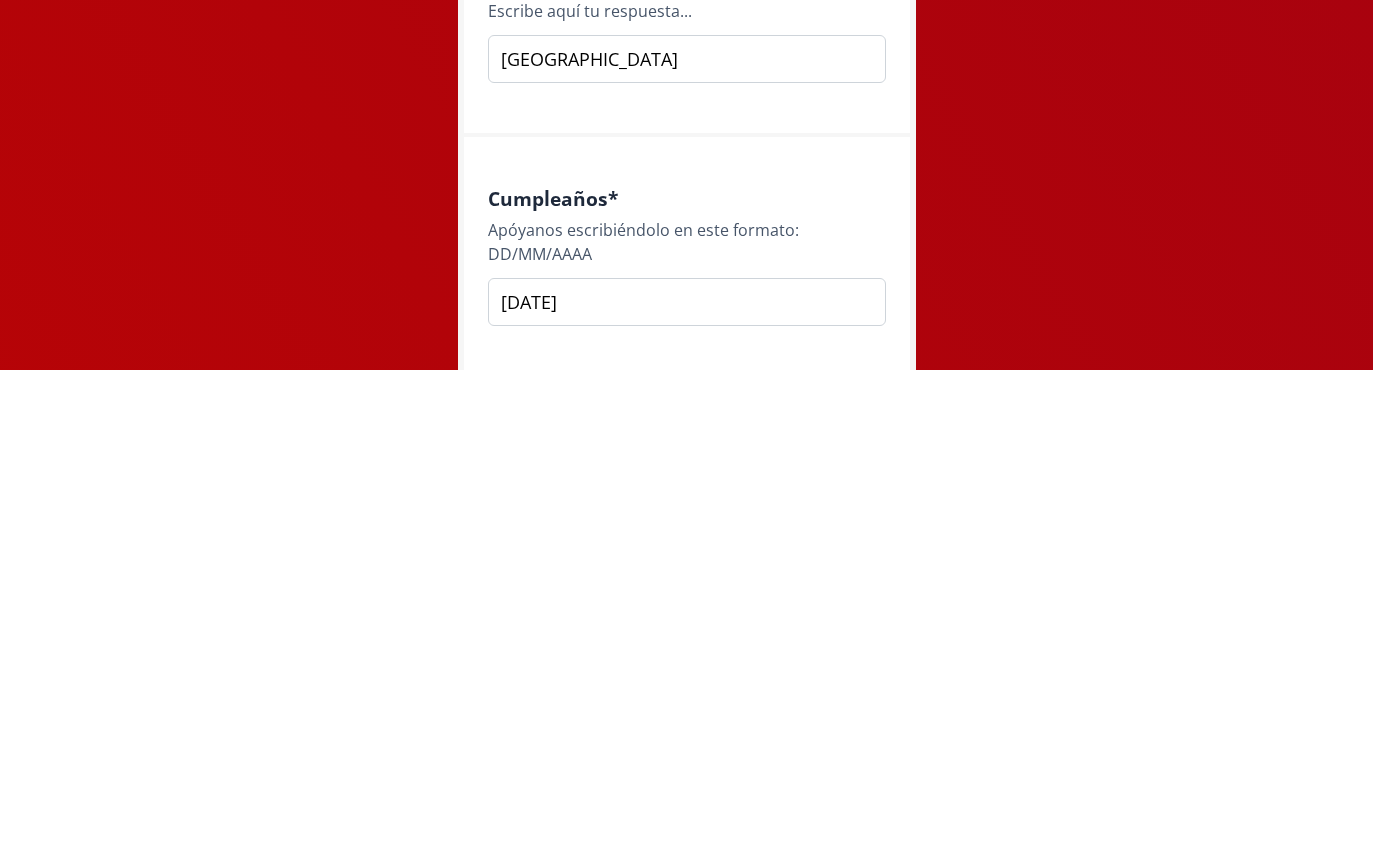 type on "15/06/2001" 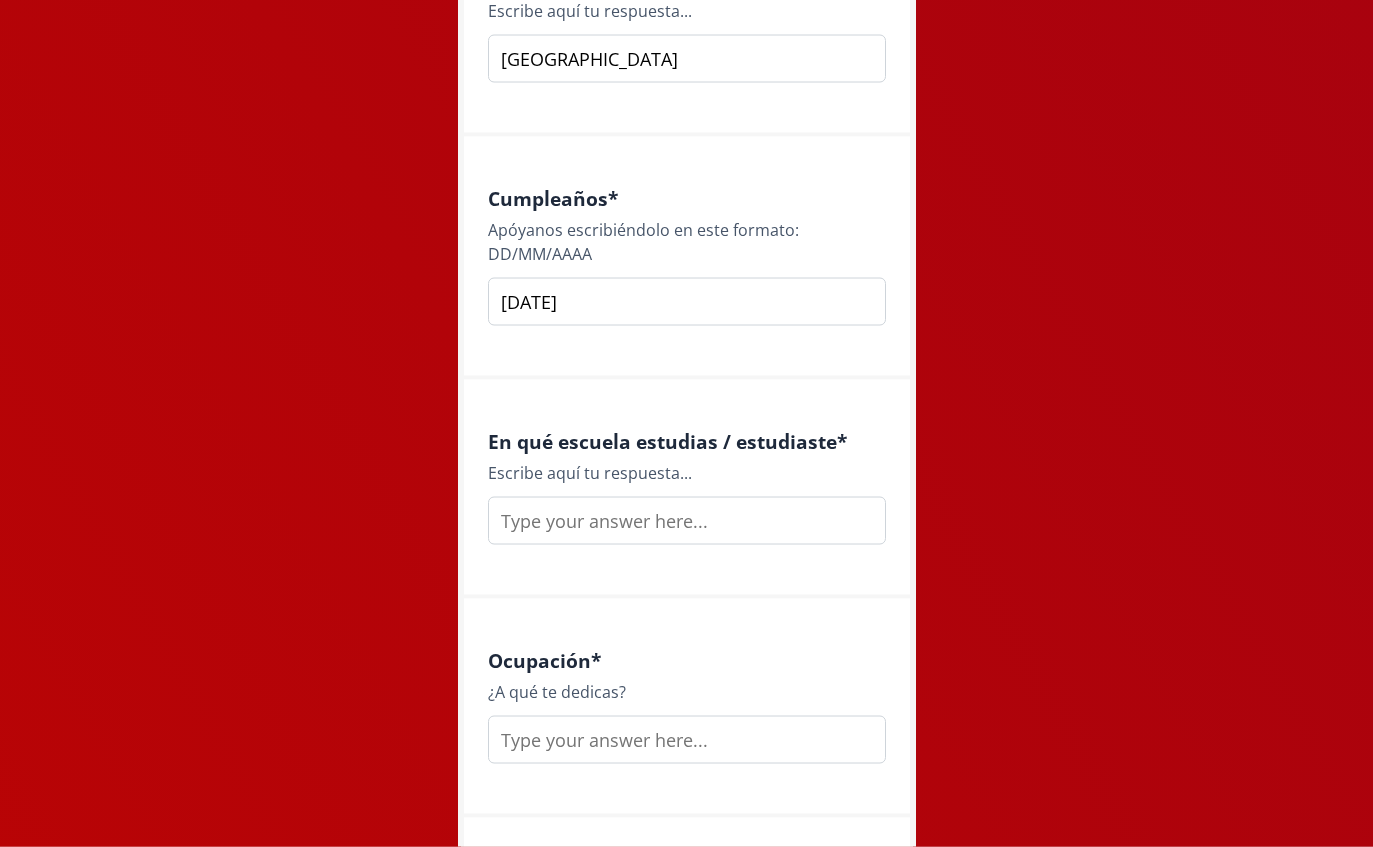 click at bounding box center (687, 521) 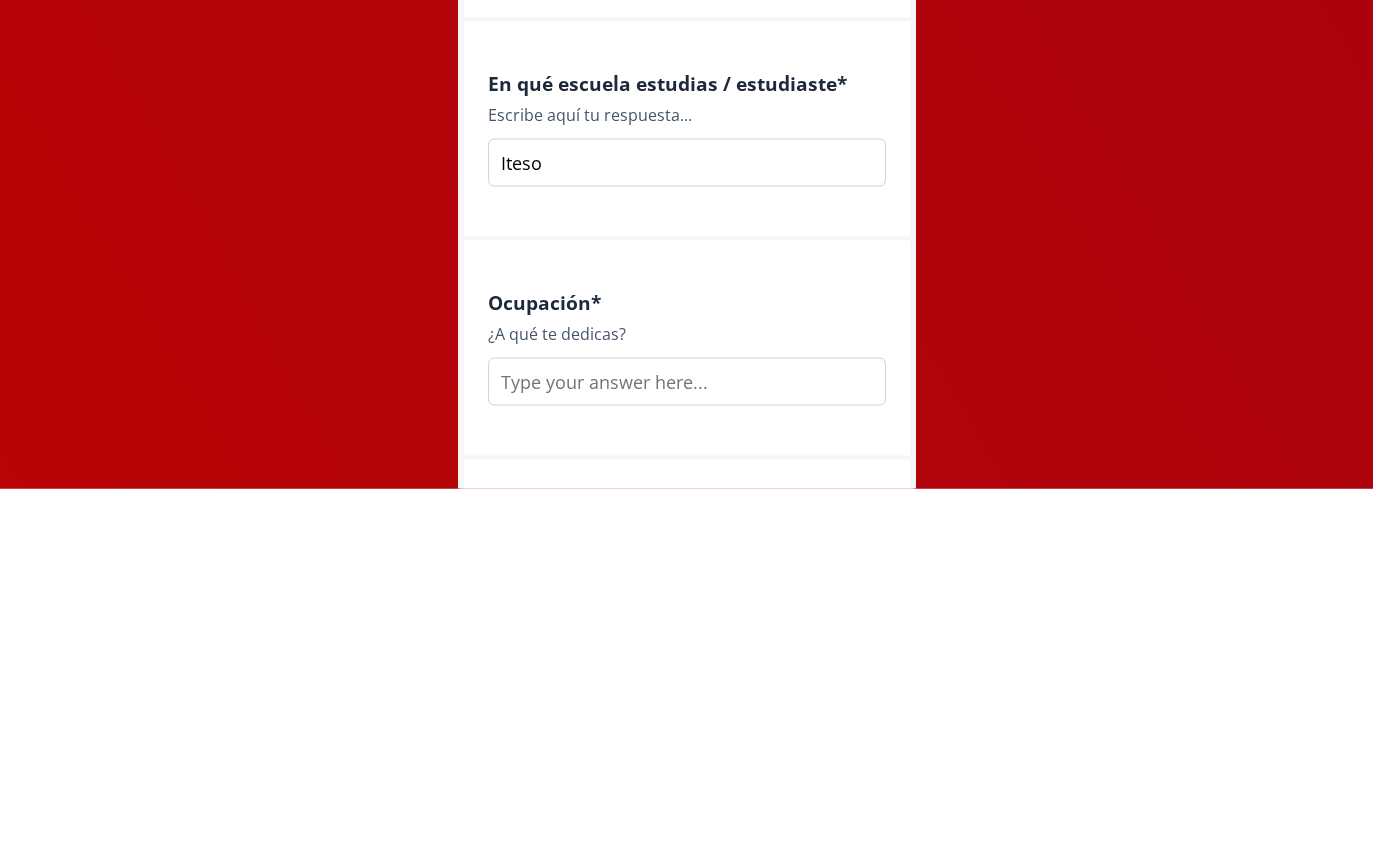 type on "Iteso" 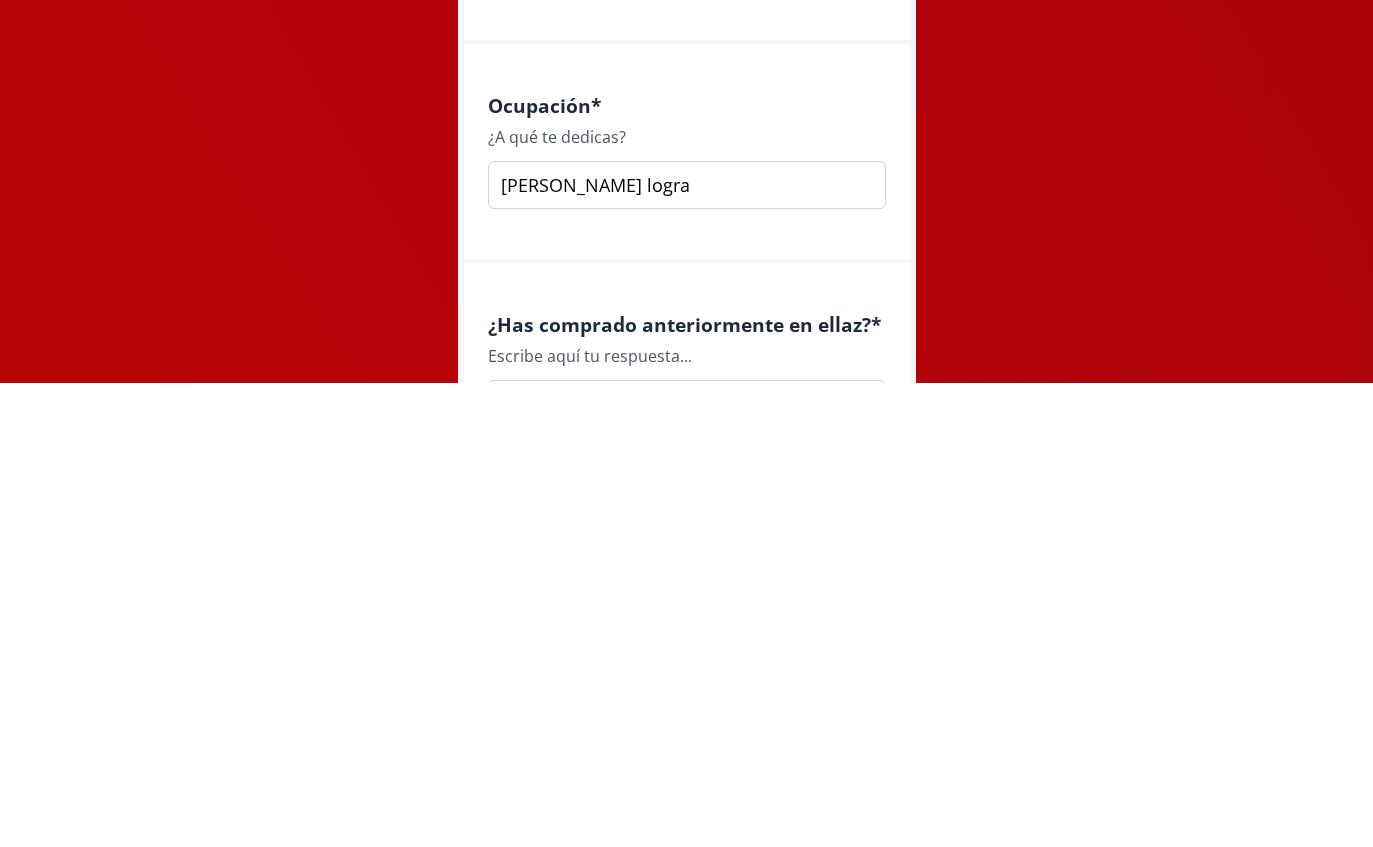 scroll, scrollTop: 2370, scrollLeft: 0, axis: vertical 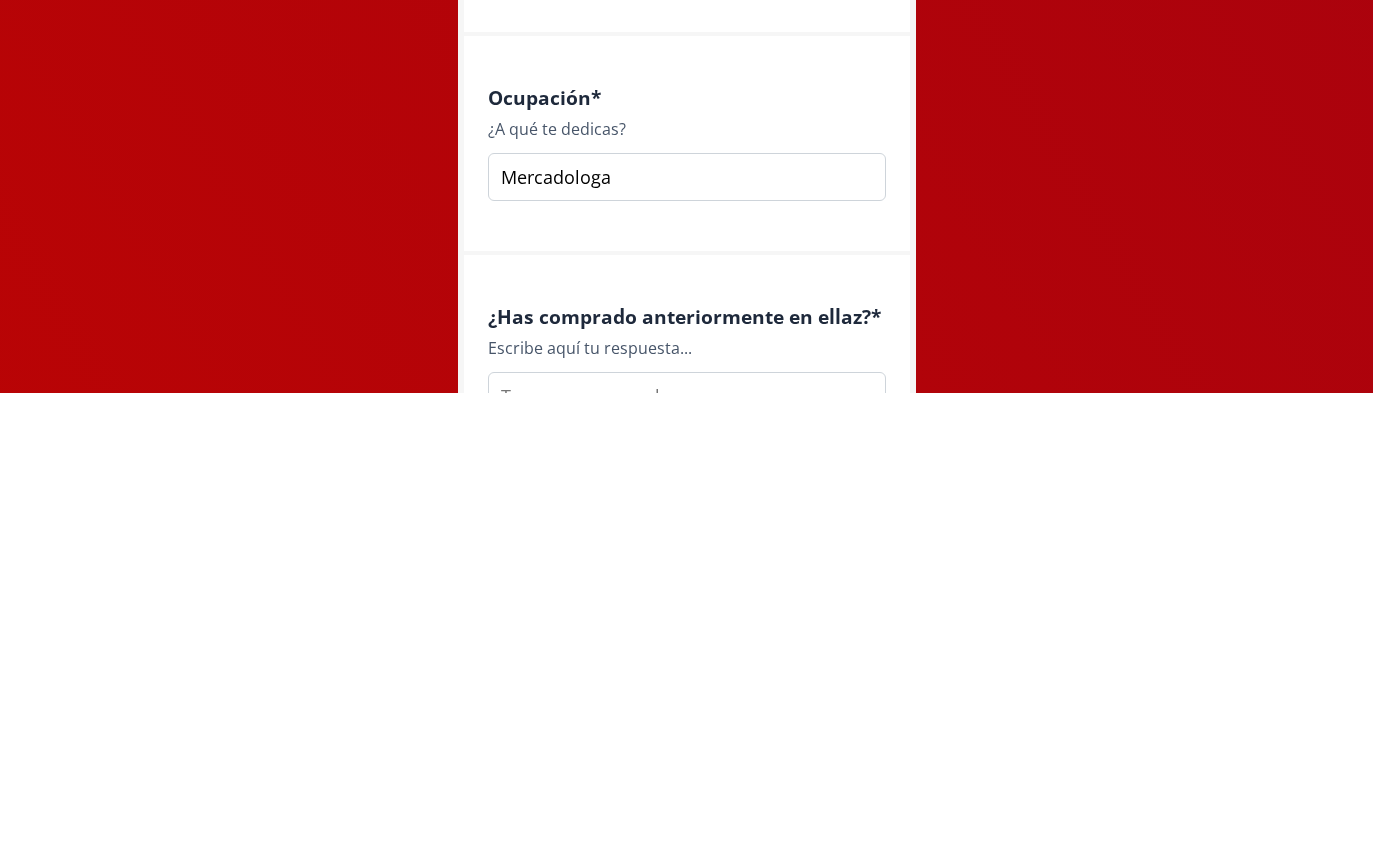 click at bounding box center (687, 850) 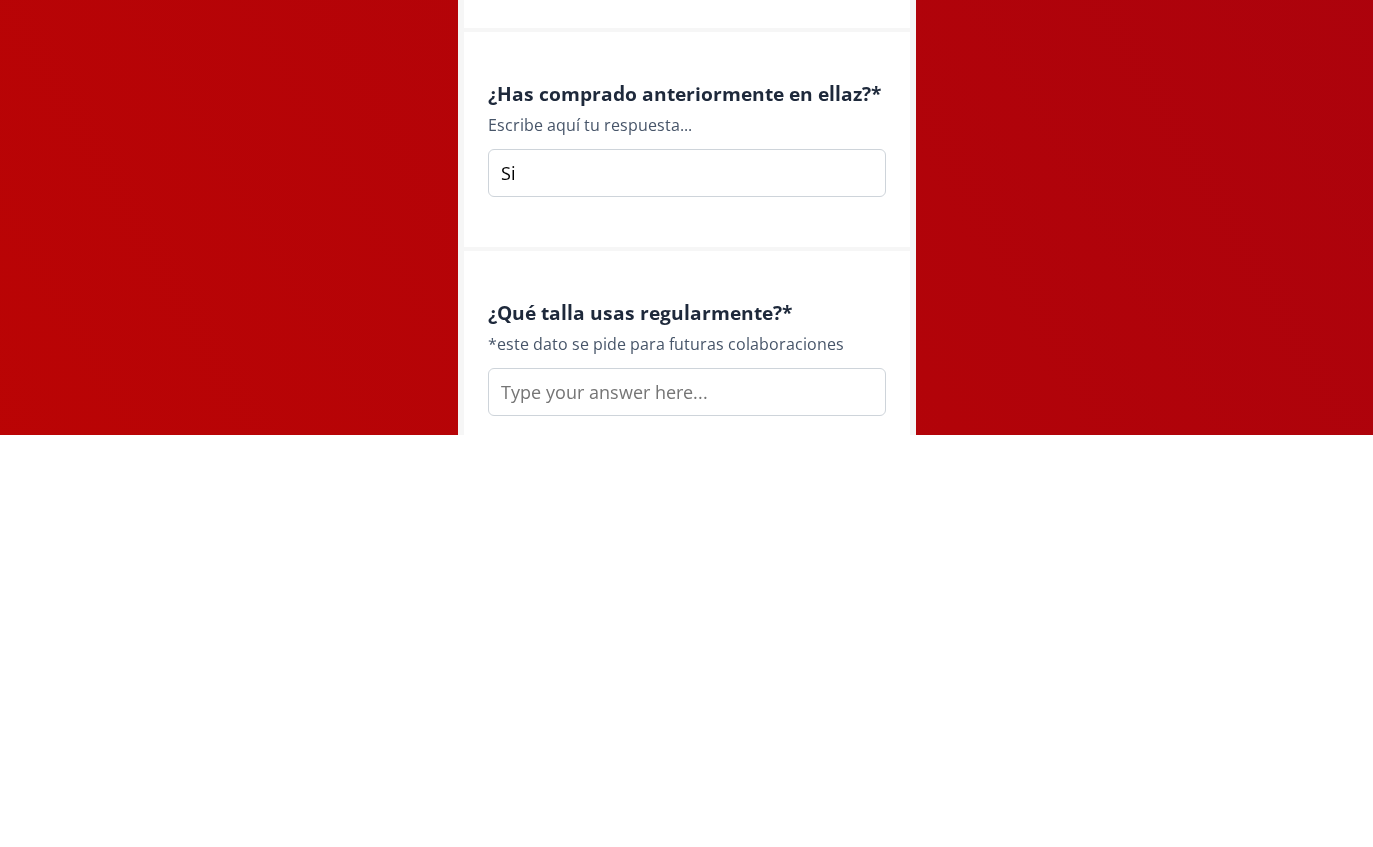 scroll, scrollTop: 2685, scrollLeft: 0, axis: vertical 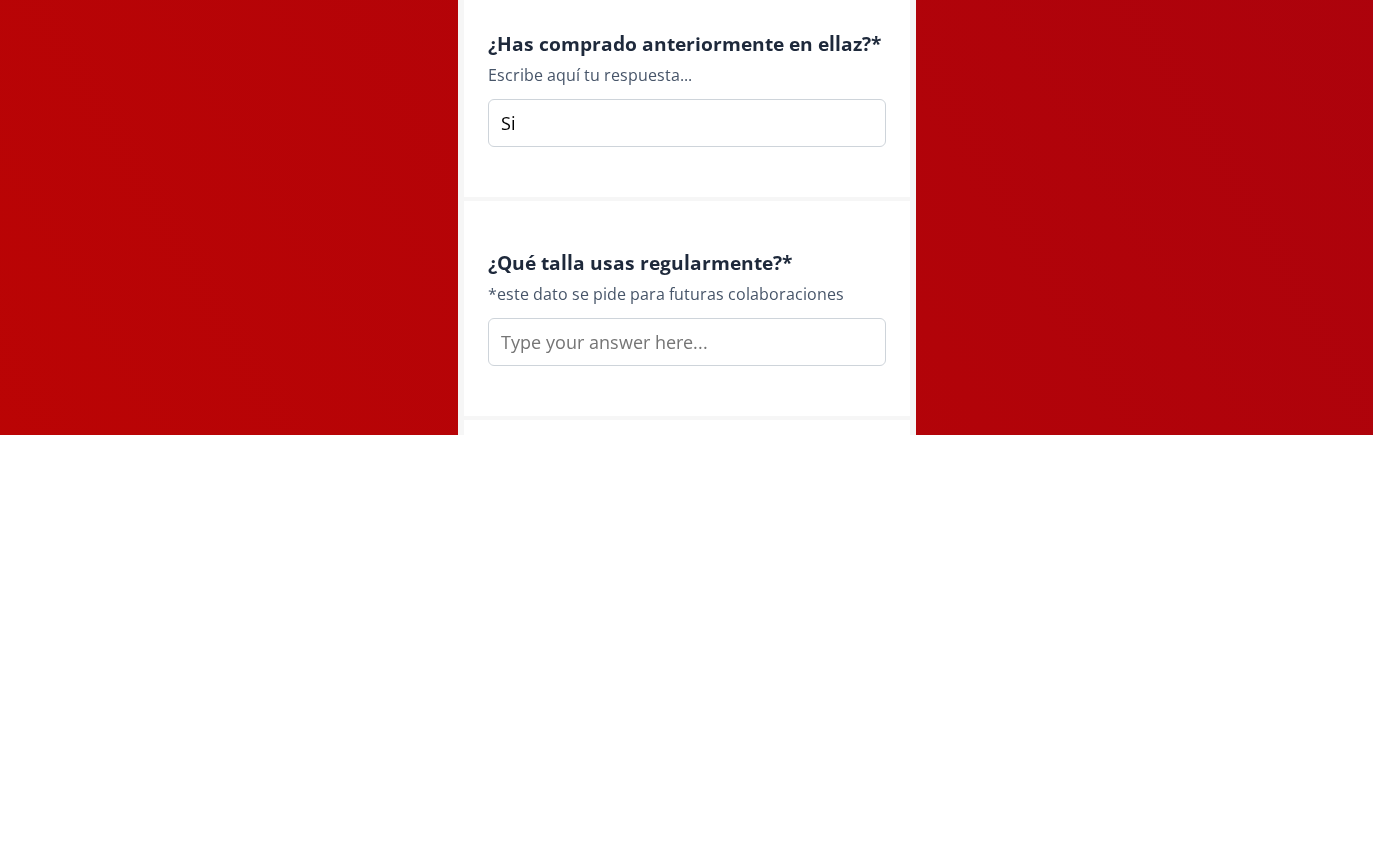 type on "Si" 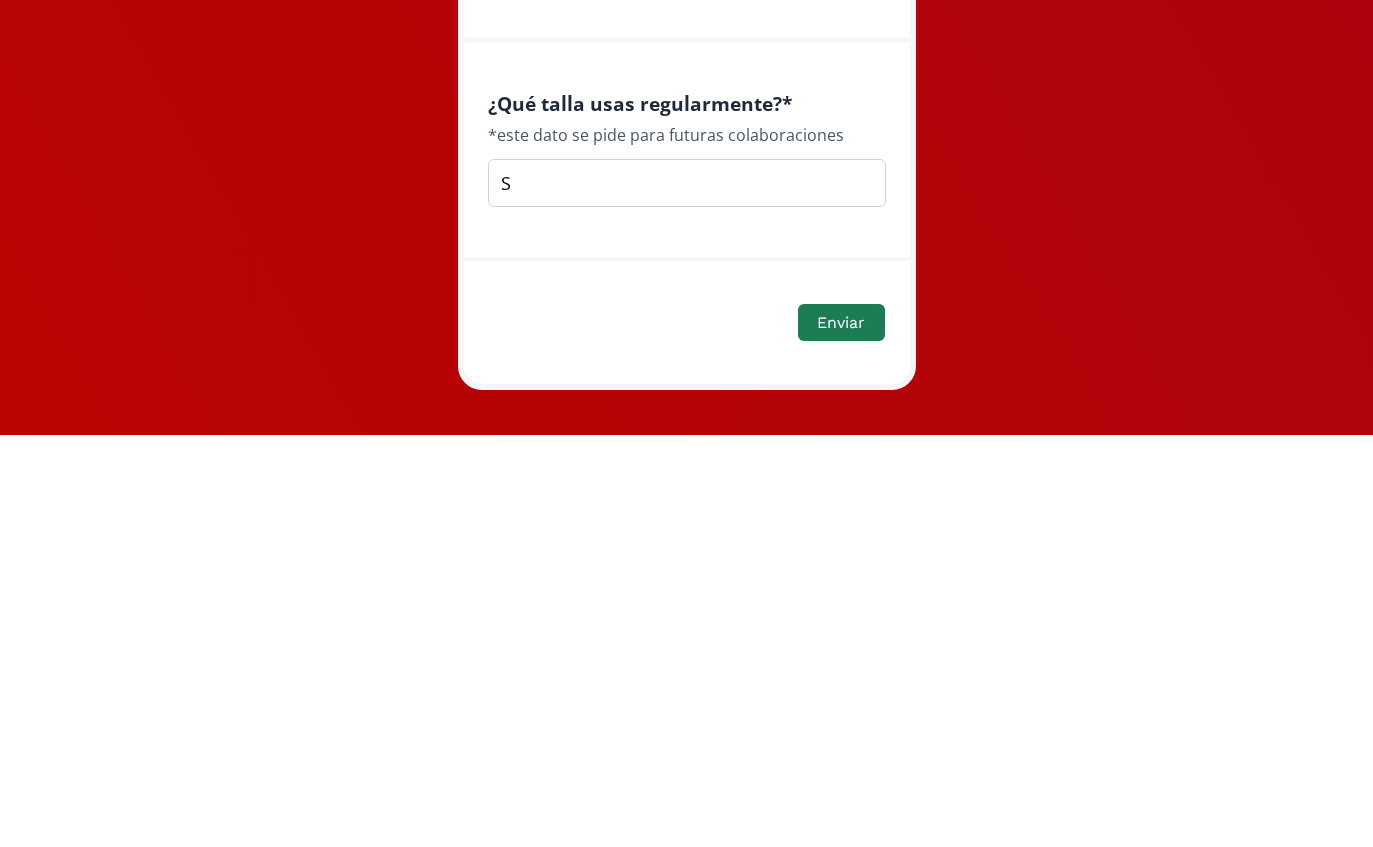 scroll, scrollTop: 2848, scrollLeft: 0, axis: vertical 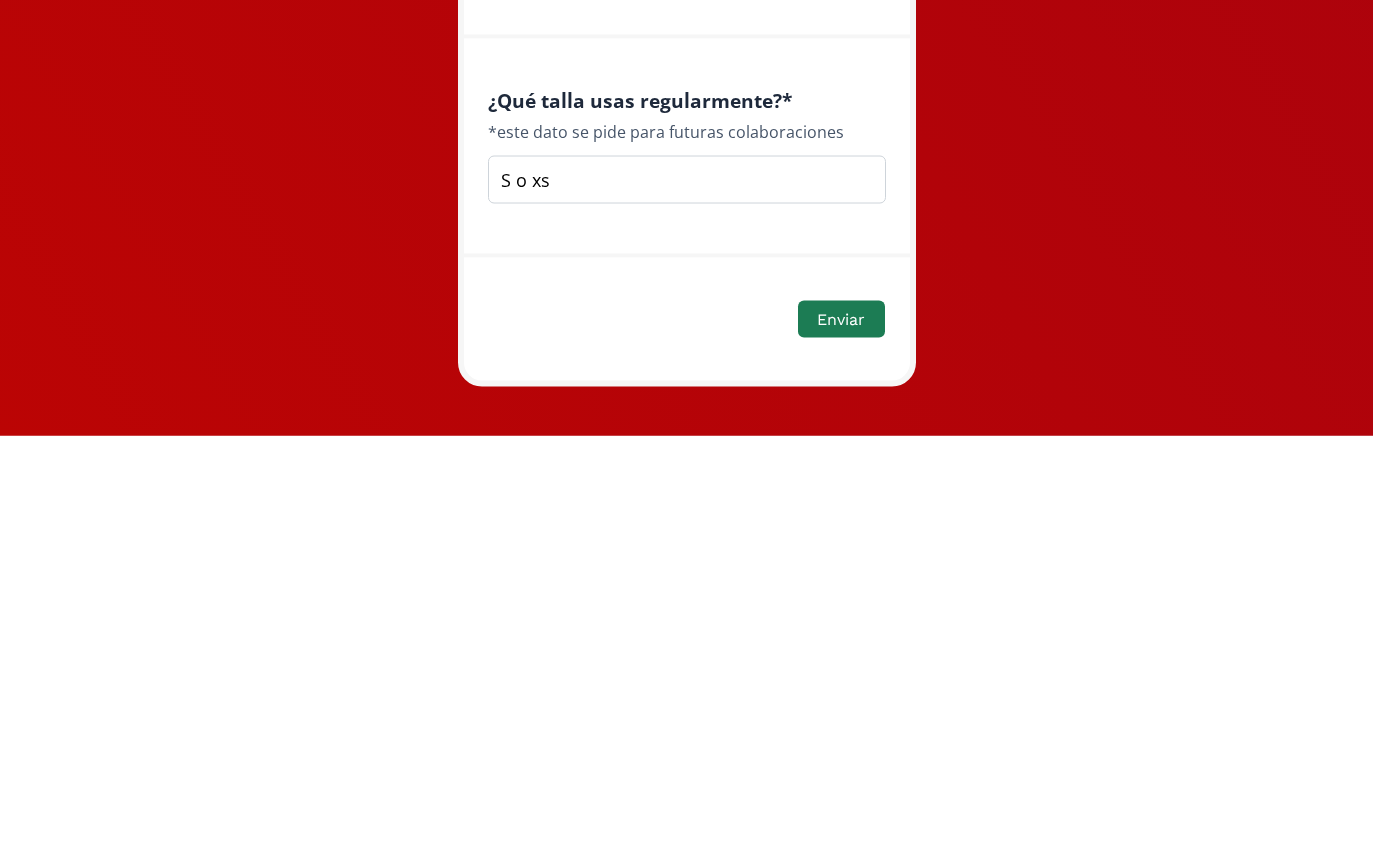 type on "S o xs" 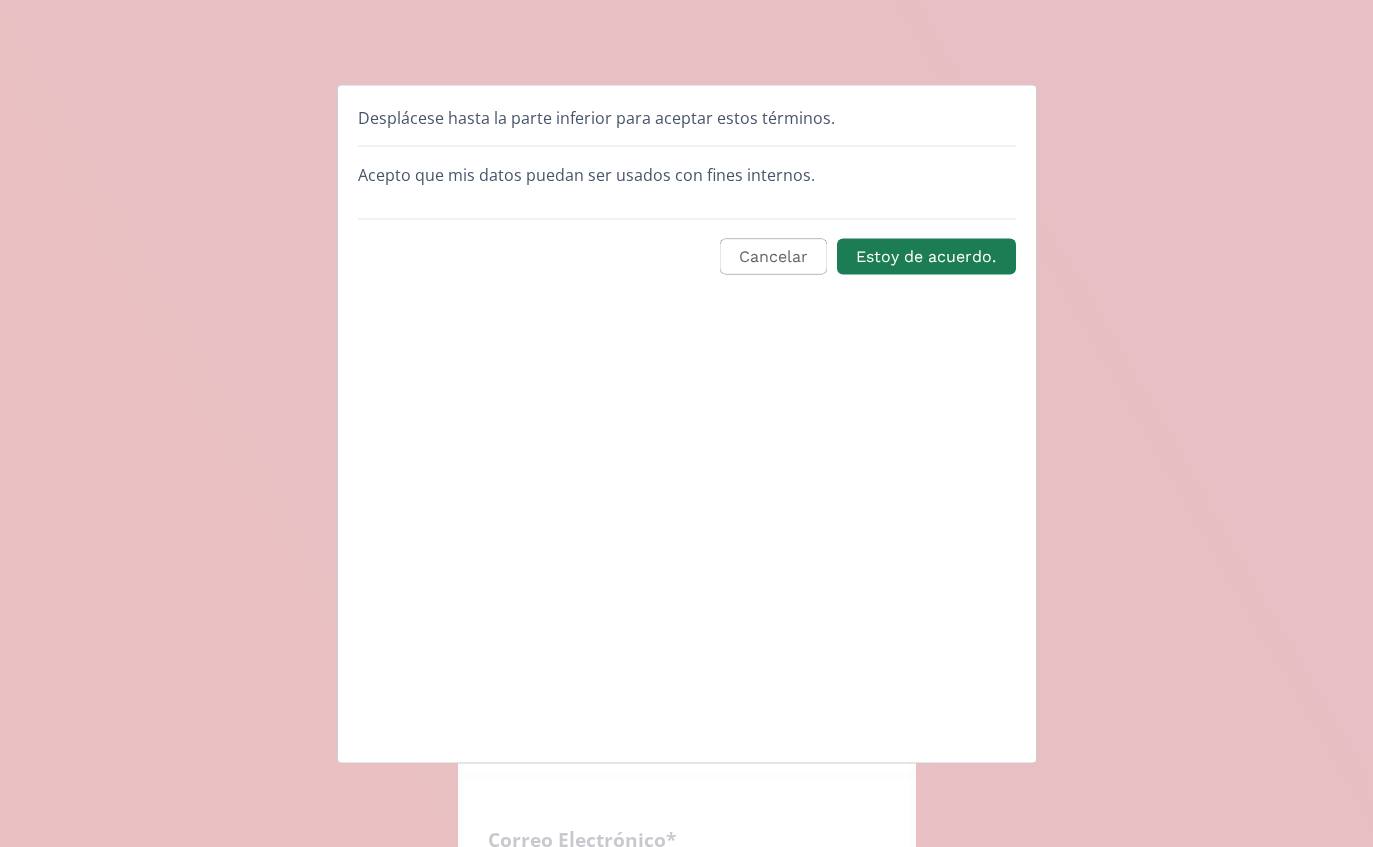 click on "Estoy de acuerdo." at bounding box center [926, 256] 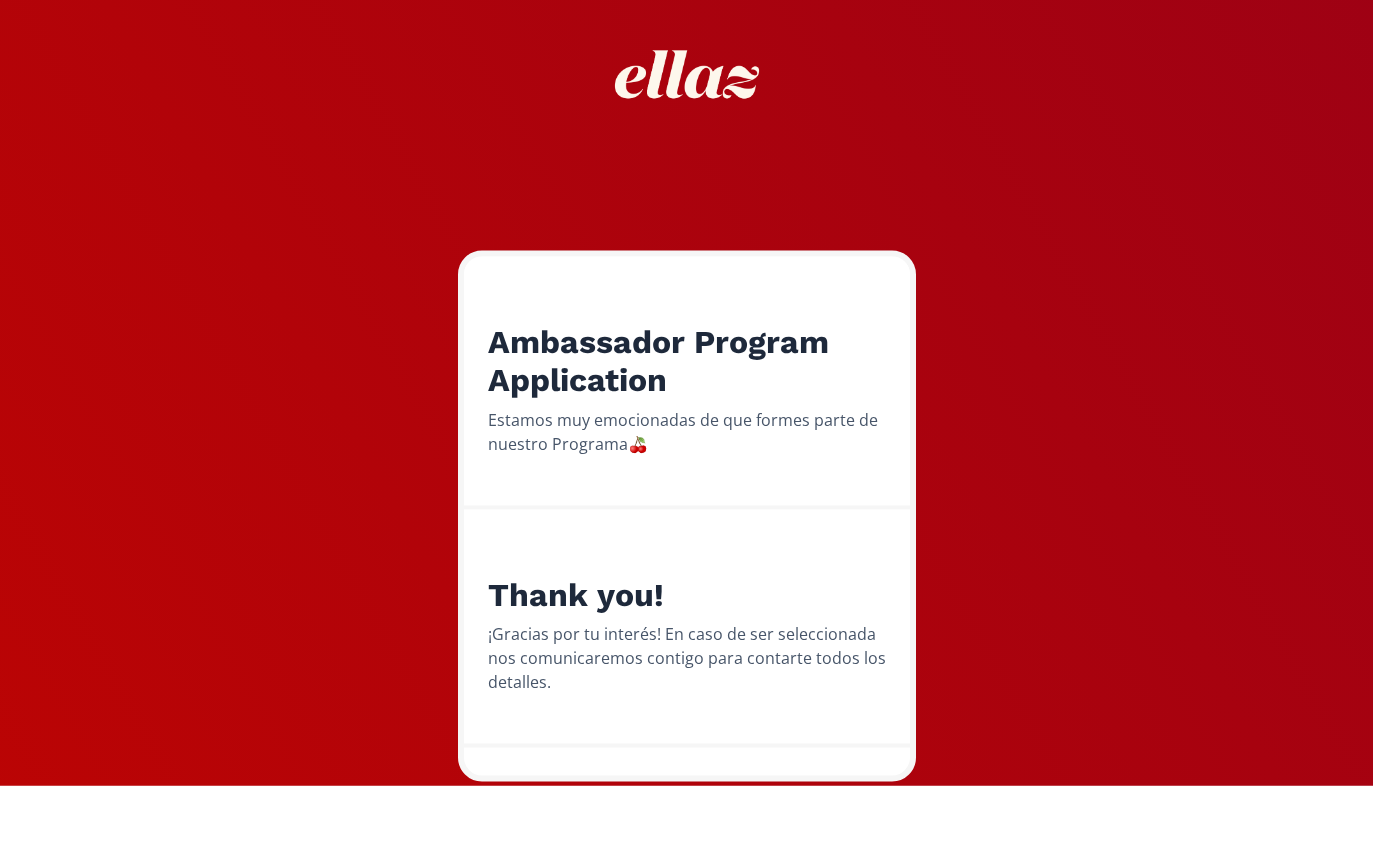 scroll, scrollTop: 20, scrollLeft: 0, axis: vertical 